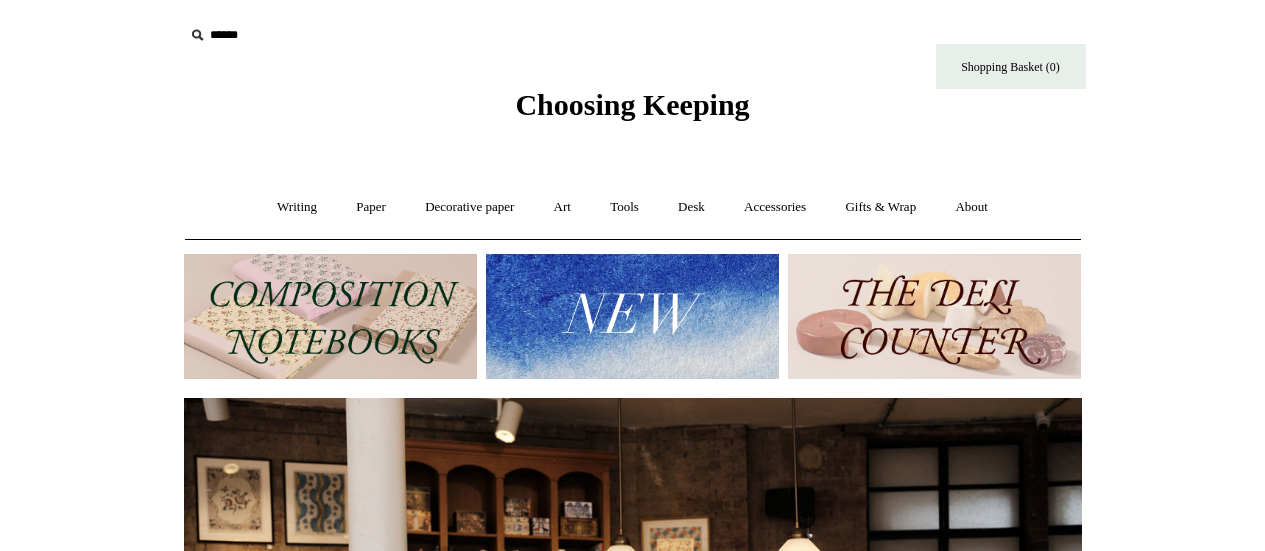 scroll, scrollTop: 0, scrollLeft: 0, axis: both 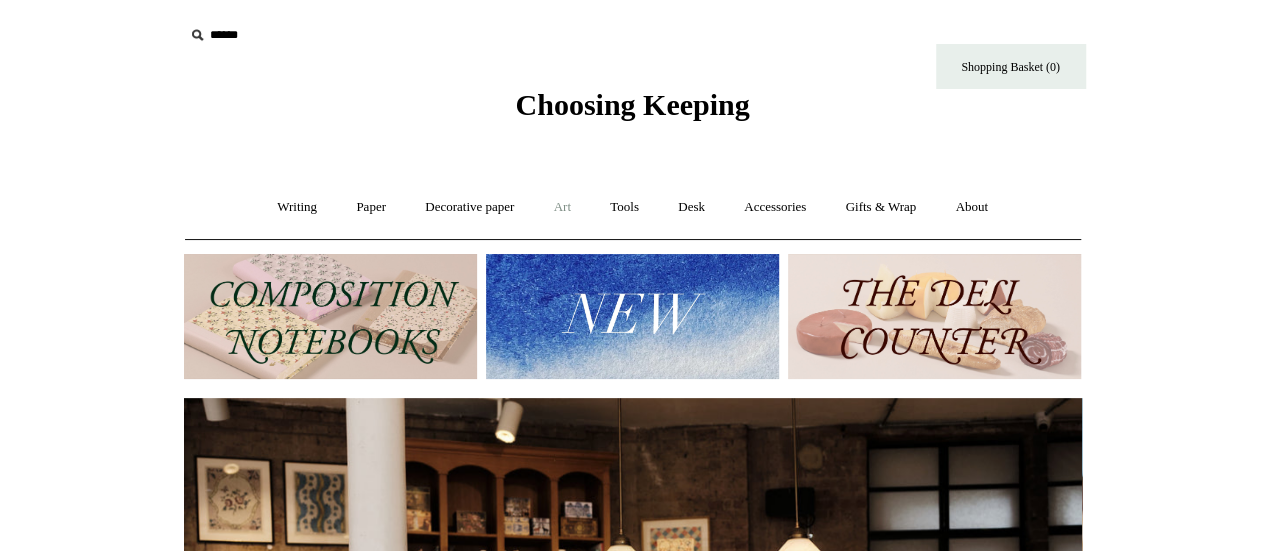 click on "Art +" at bounding box center [562, 207] 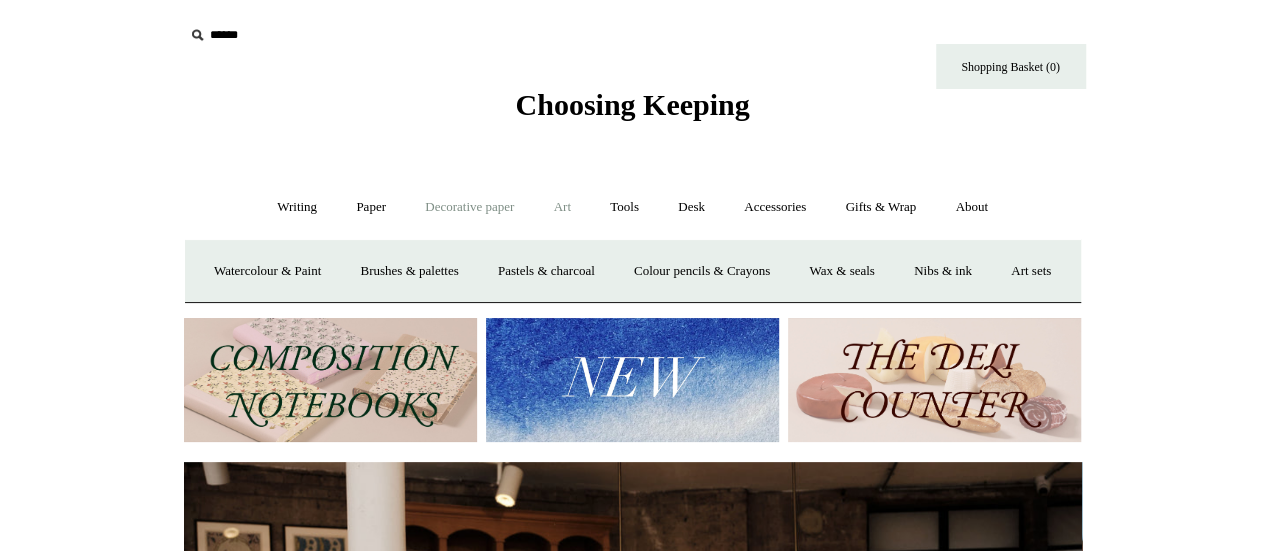 click on "Decorative paper +" at bounding box center [469, 207] 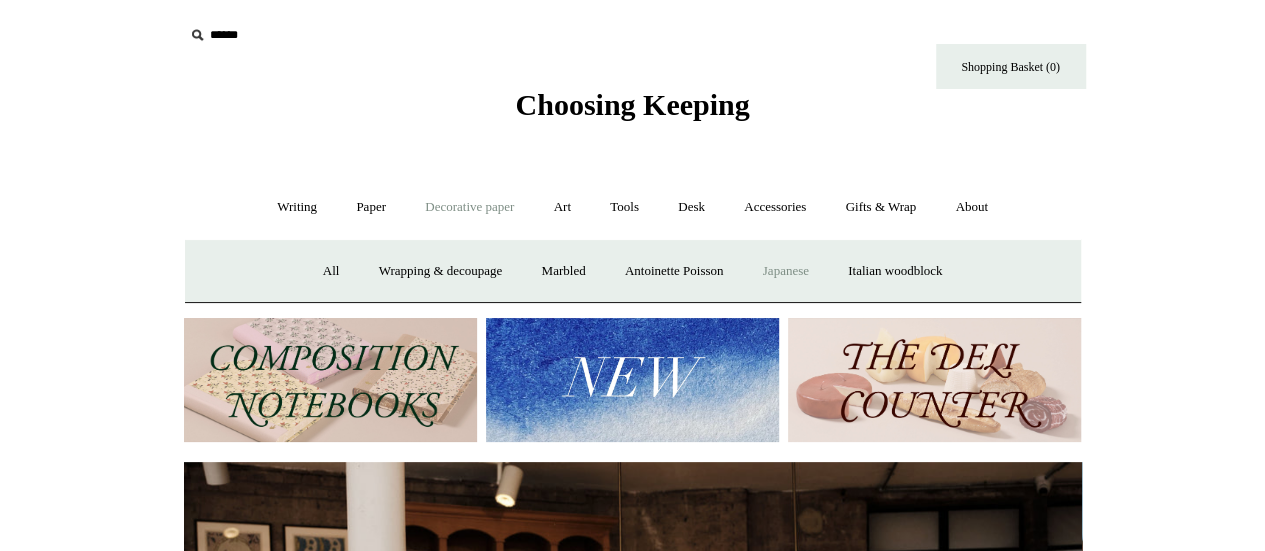 click on "Japanese" at bounding box center [786, 271] 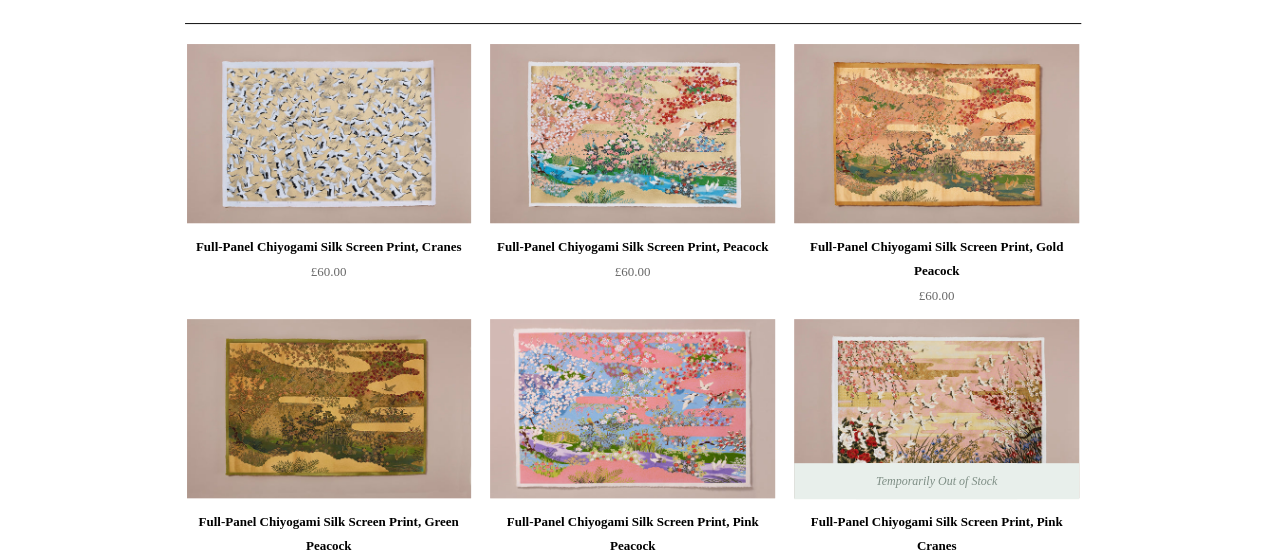 scroll, scrollTop: 100, scrollLeft: 0, axis: vertical 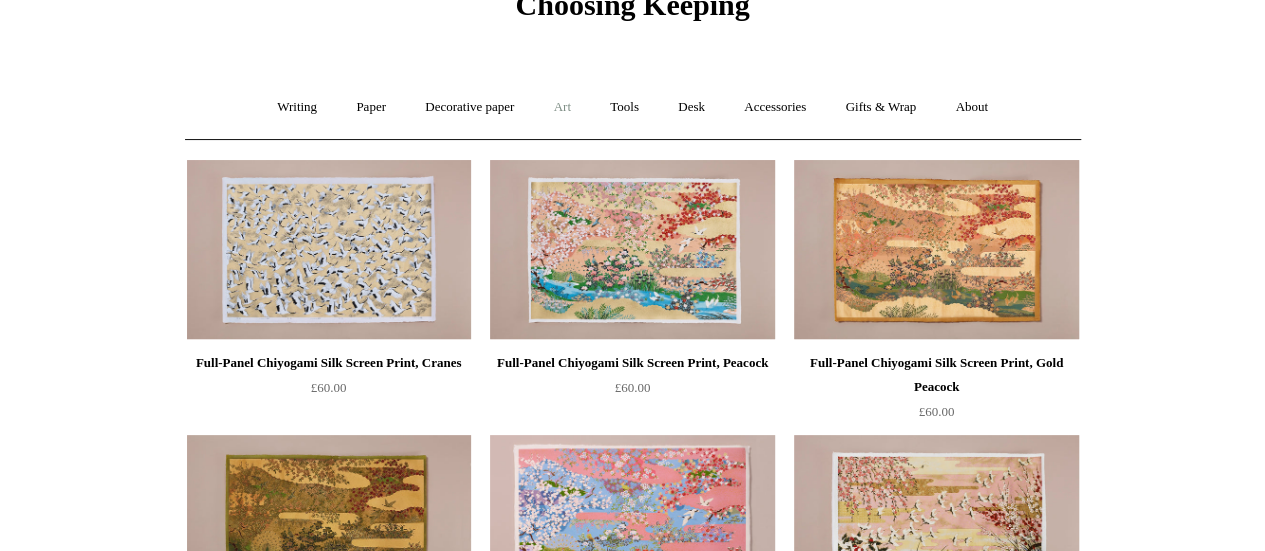 click on "Art +" at bounding box center (562, 107) 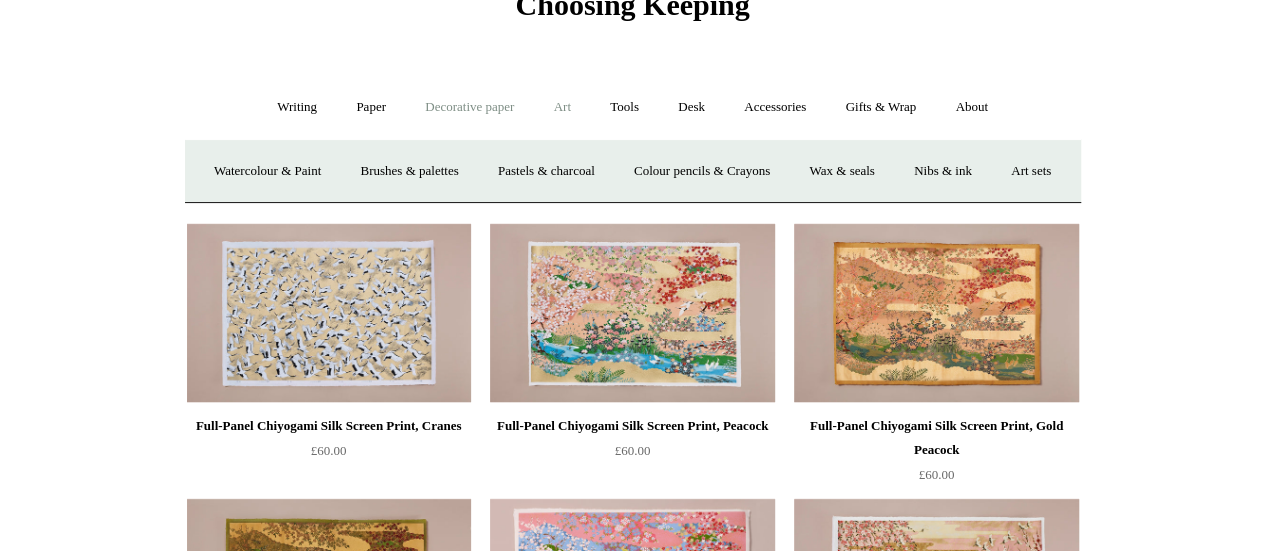 click on "Decorative paper +" at bounding box center (469, 107) 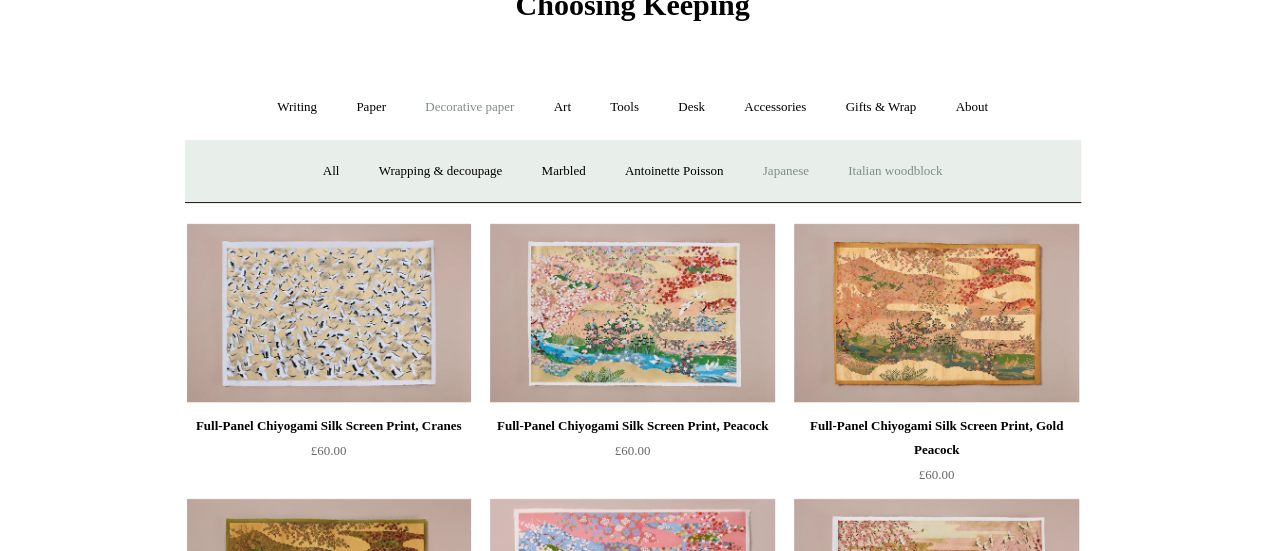click on "Italian woodblock" at bounding box center (895, 171) 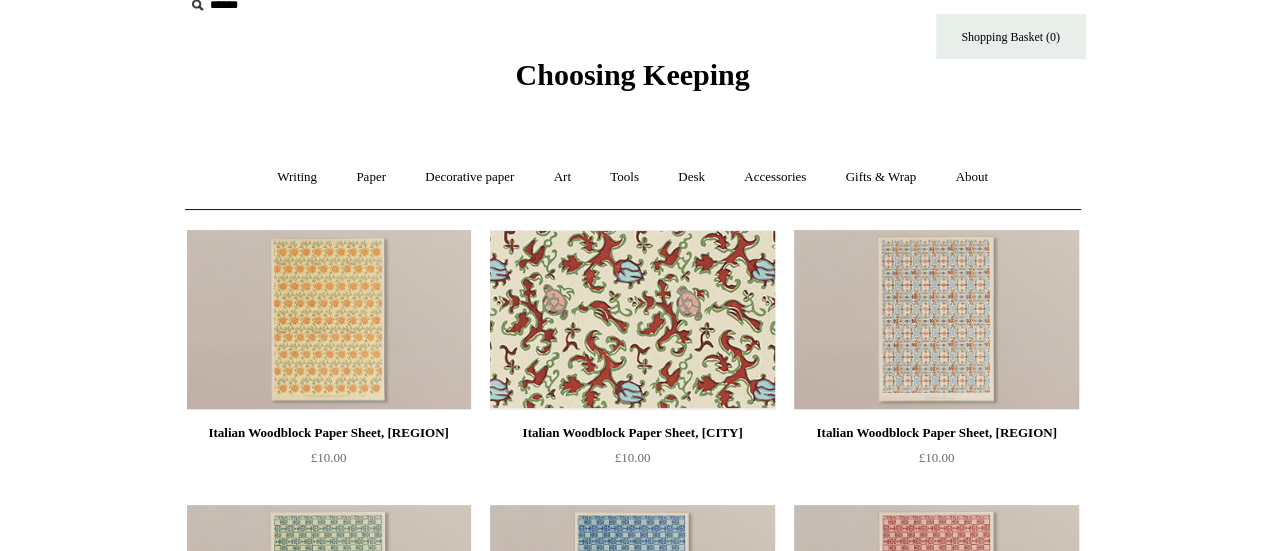 scroll, scrollTop: 0, scrollLeft: 0, axis: both 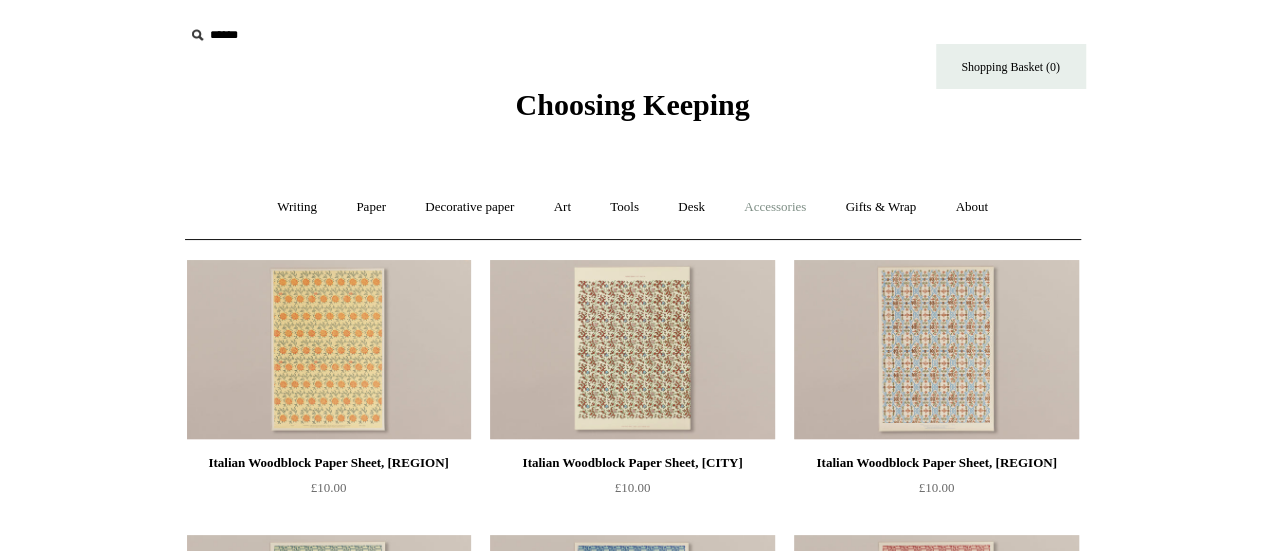 click on "Accessories +" at bounding box center [775, 207] 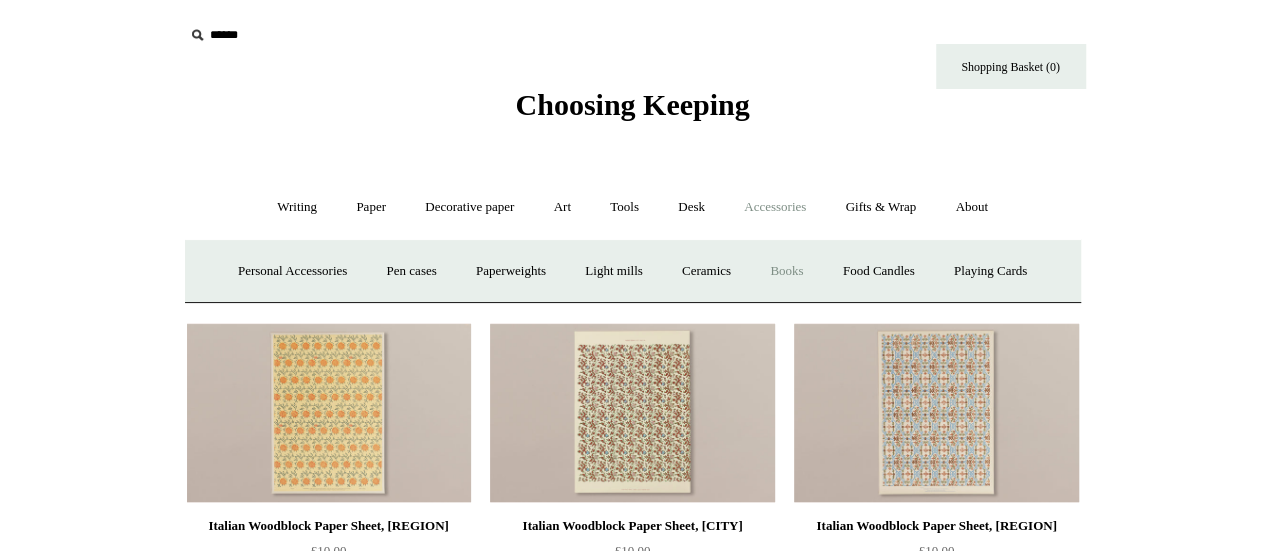 click on "Books" at bounding box center [786, 271] 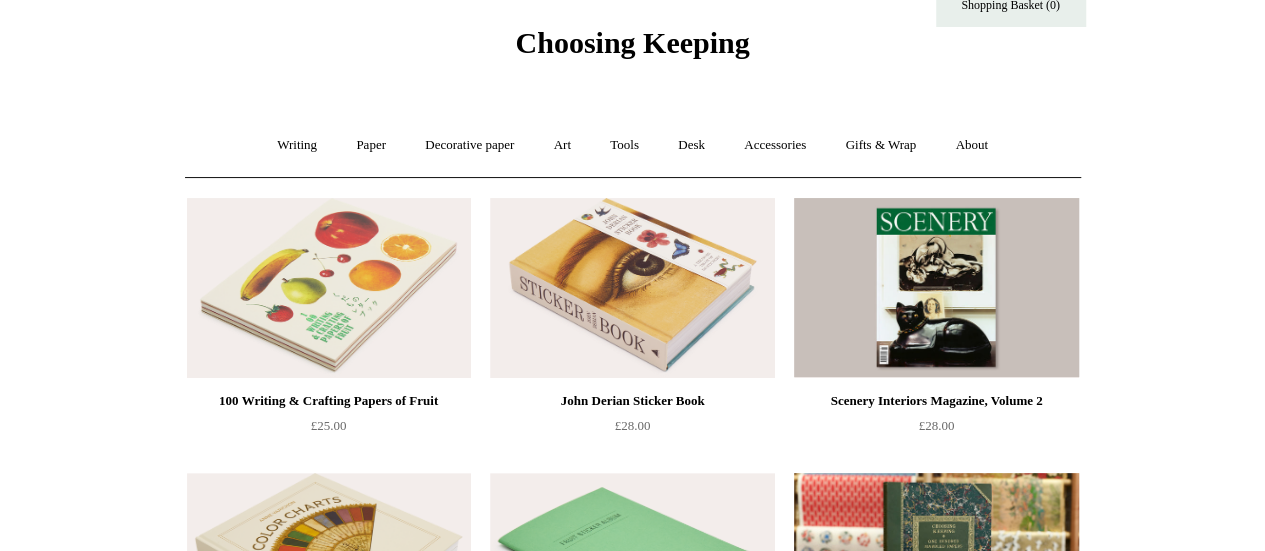 scroll, scrollTop: 0, scrollLeft: 0, axis: both 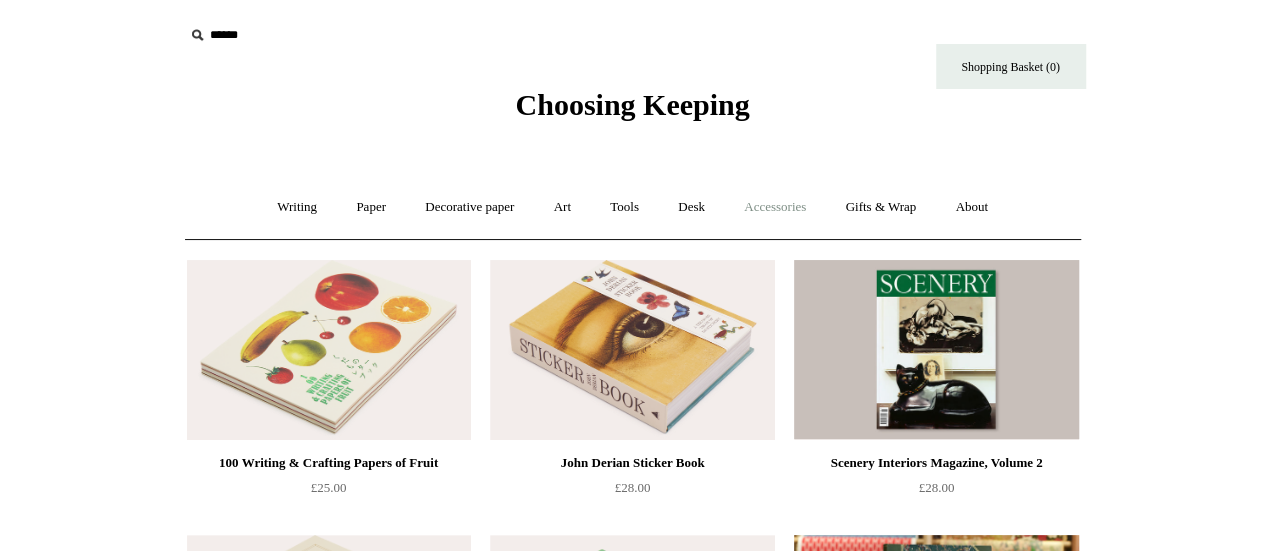 click on "Accessories +" at bounding box center (775, 207) 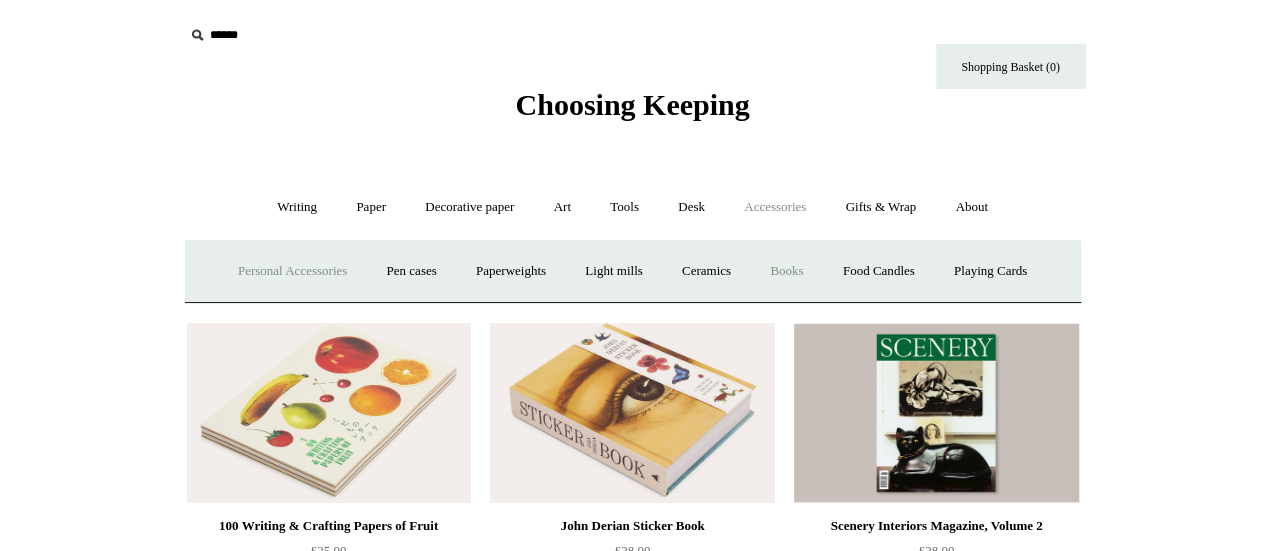 click on "Personal Accessories +" at bounding box center (292, 271) 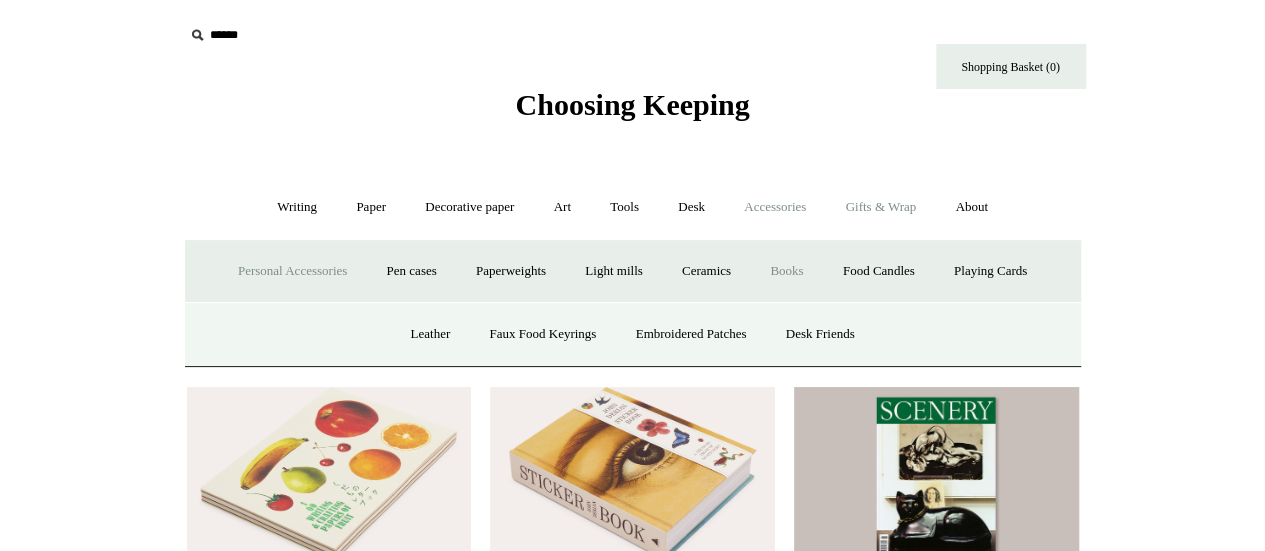 click on "Gifts & Wrap +" at bounding box center (880, 207) 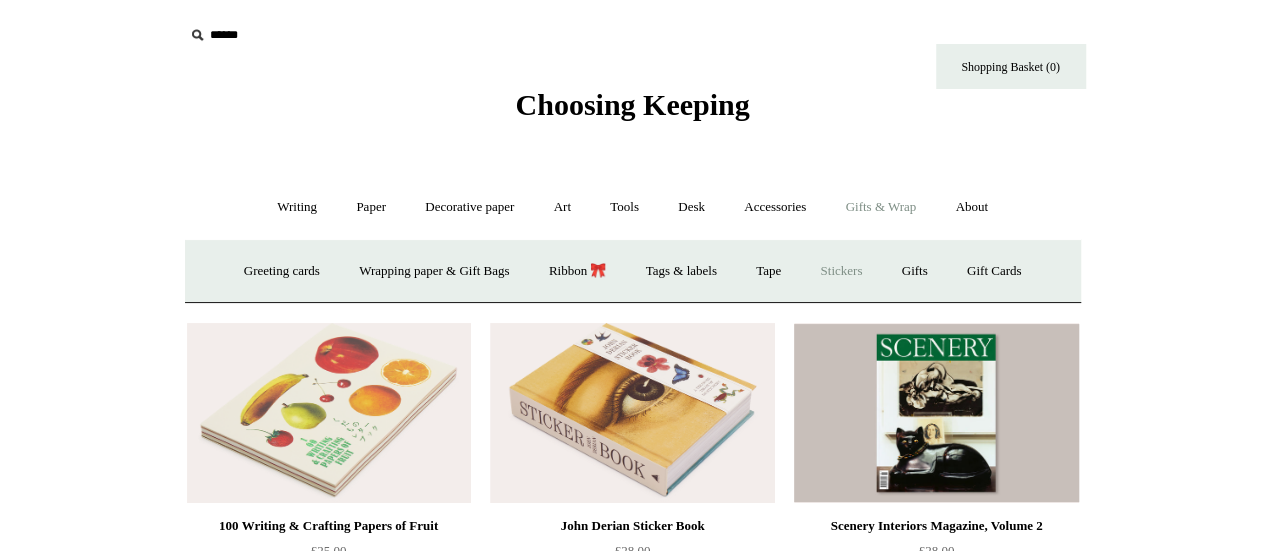 click on "Stickers" at bounding box center (841, 271) 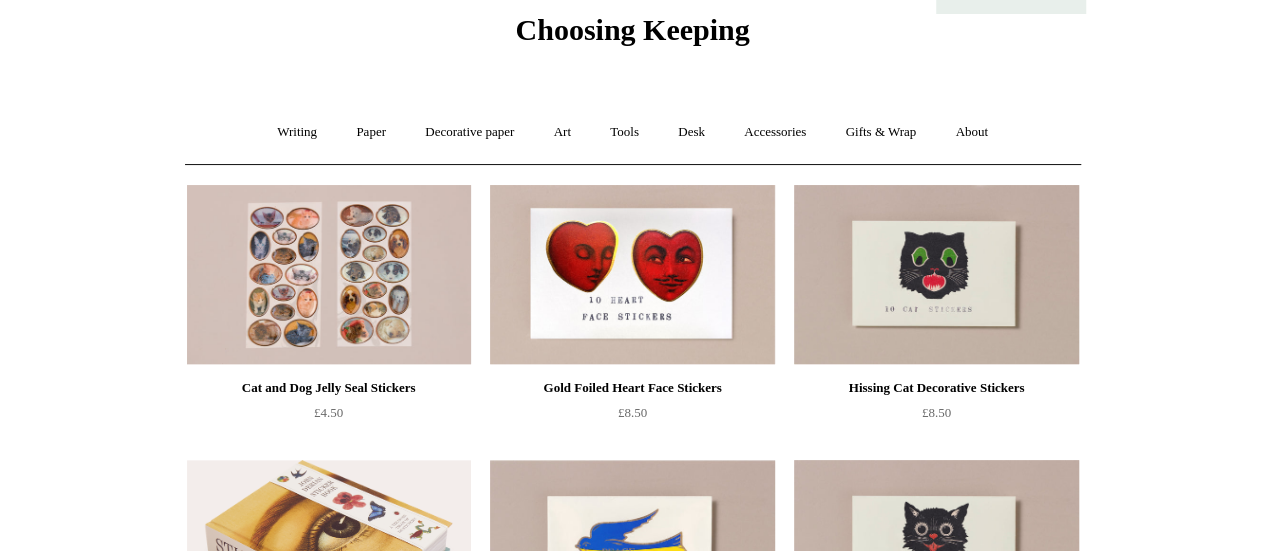 scroll, scrollTop: 0, scrollLeft: 0, axis: both 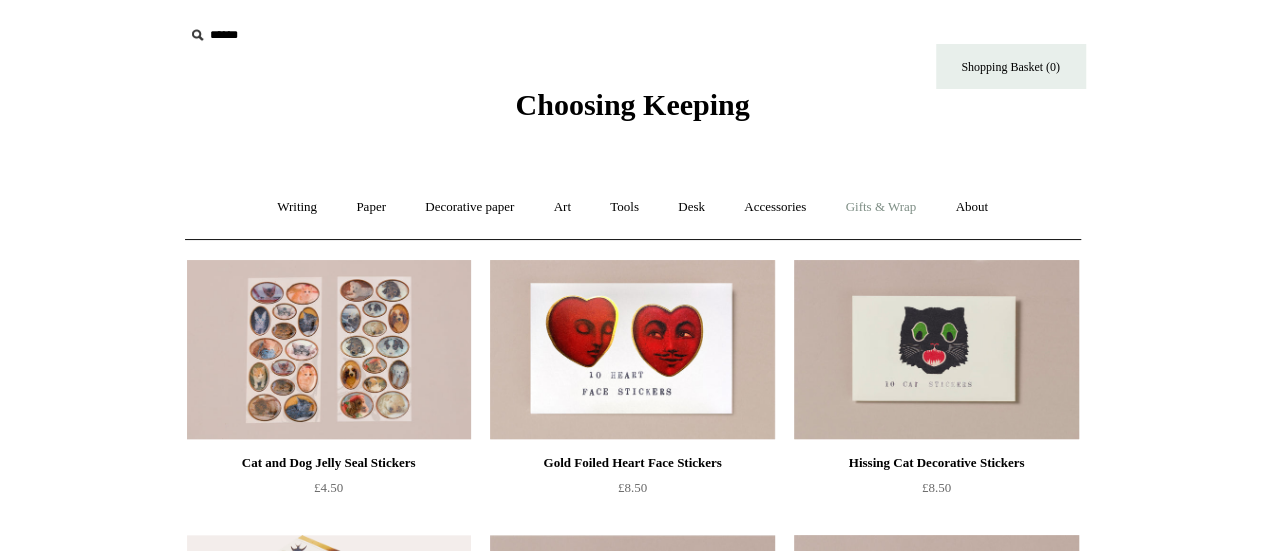 click on "Gifts & Wrap +" at bounding box center (880, 207) 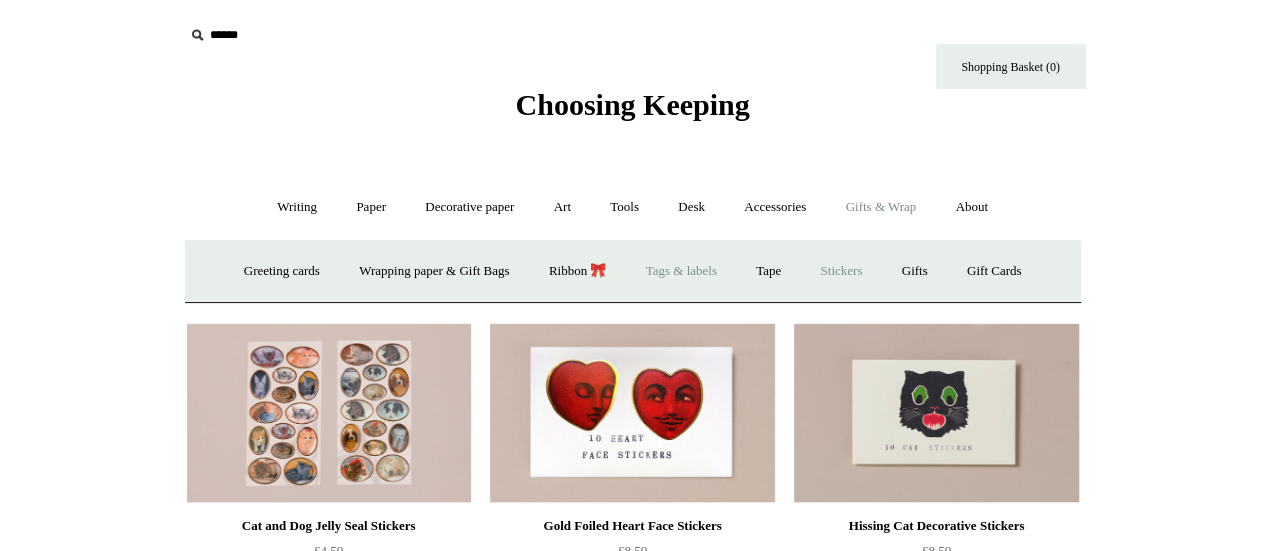 click on "Tags & labels" at bounding box center [681, 271] 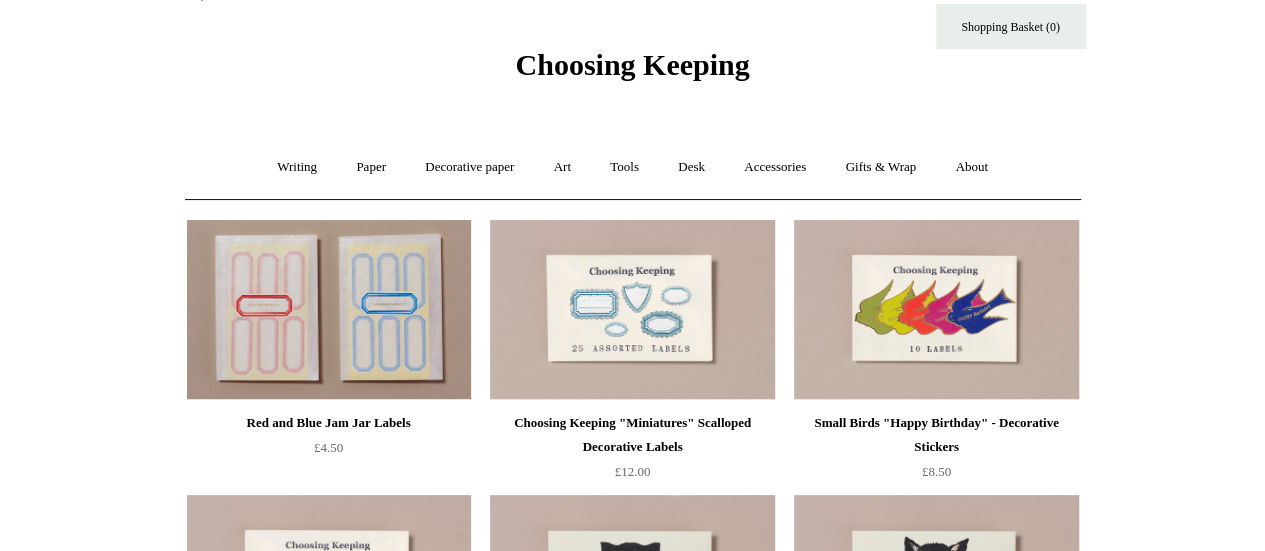 scroll, scrollTop: 0, scrollLeft: 0, axis: both 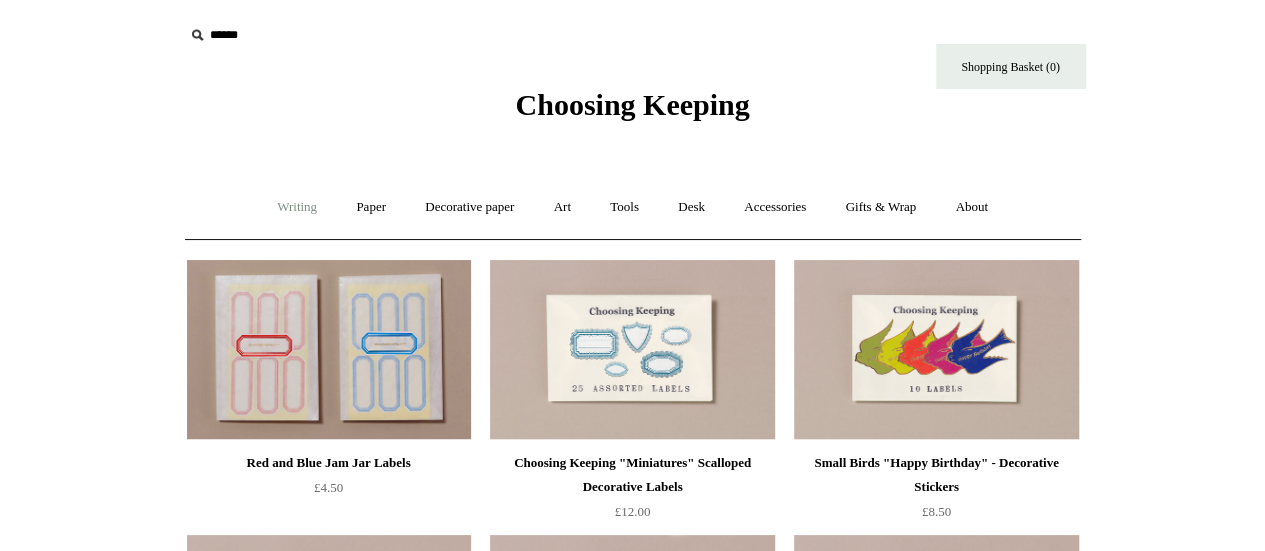 click on "Writing +" at bounding box center [297, 207] 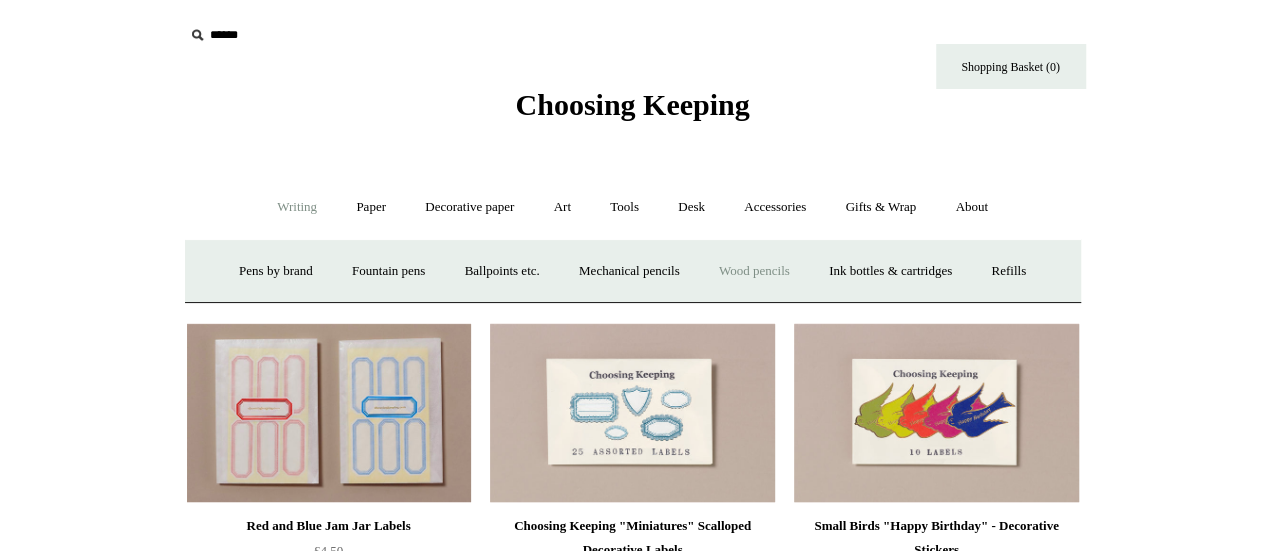 click on "Wood pencils +" at bounding box center [754, 271] 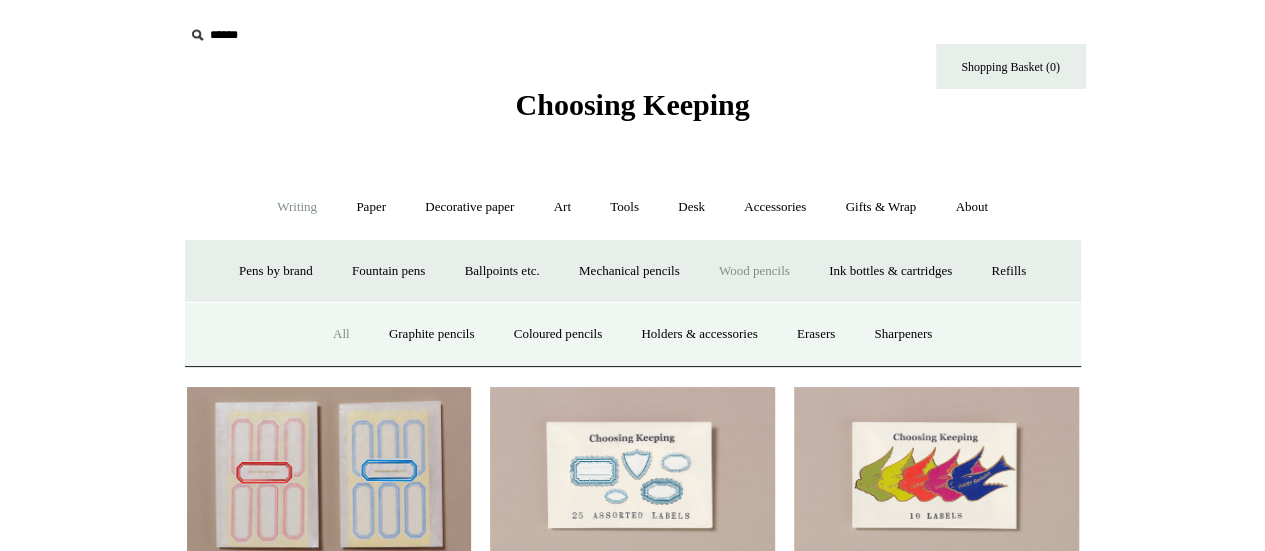 click on "All" at bounding box center (341, 334) 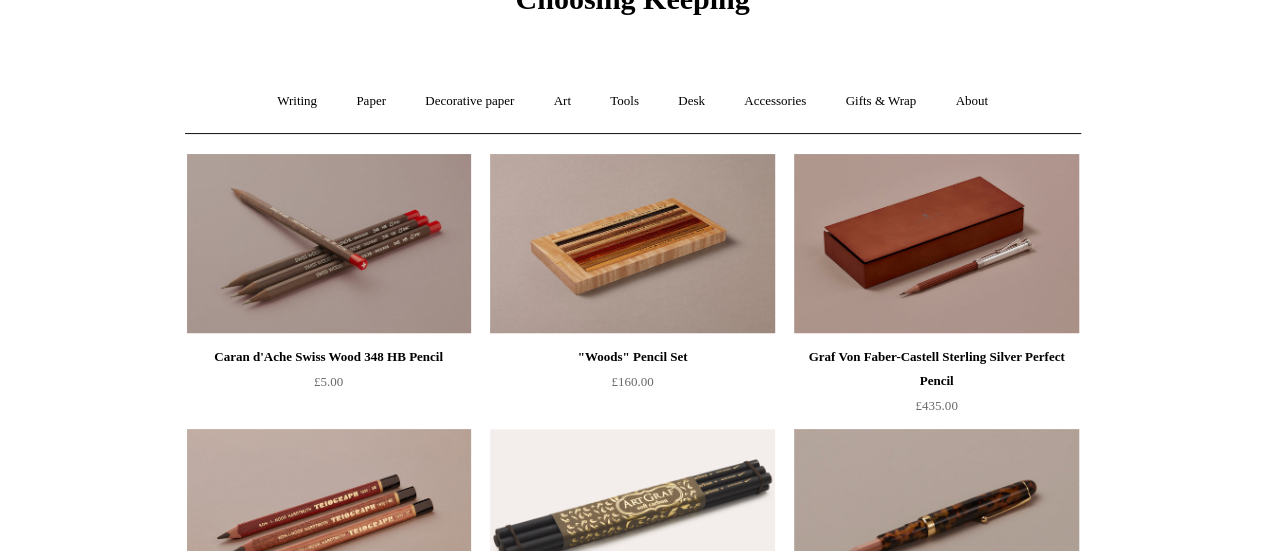 scroll, scrollTop: 300, scrollLeft: 0, axis: vertical 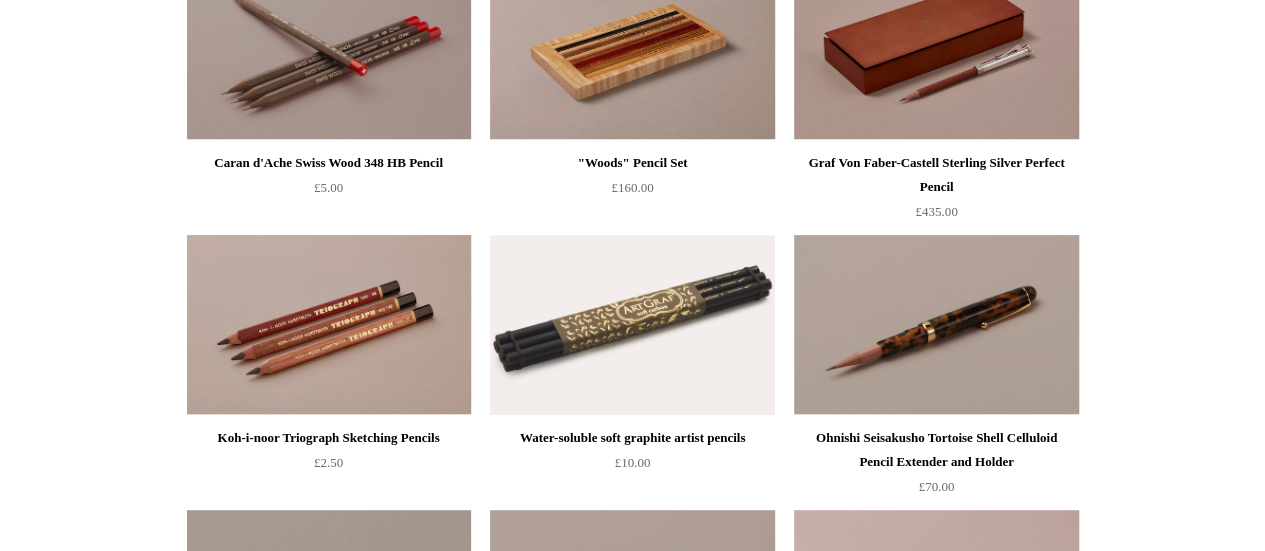 click at bounding box center (329, 325) 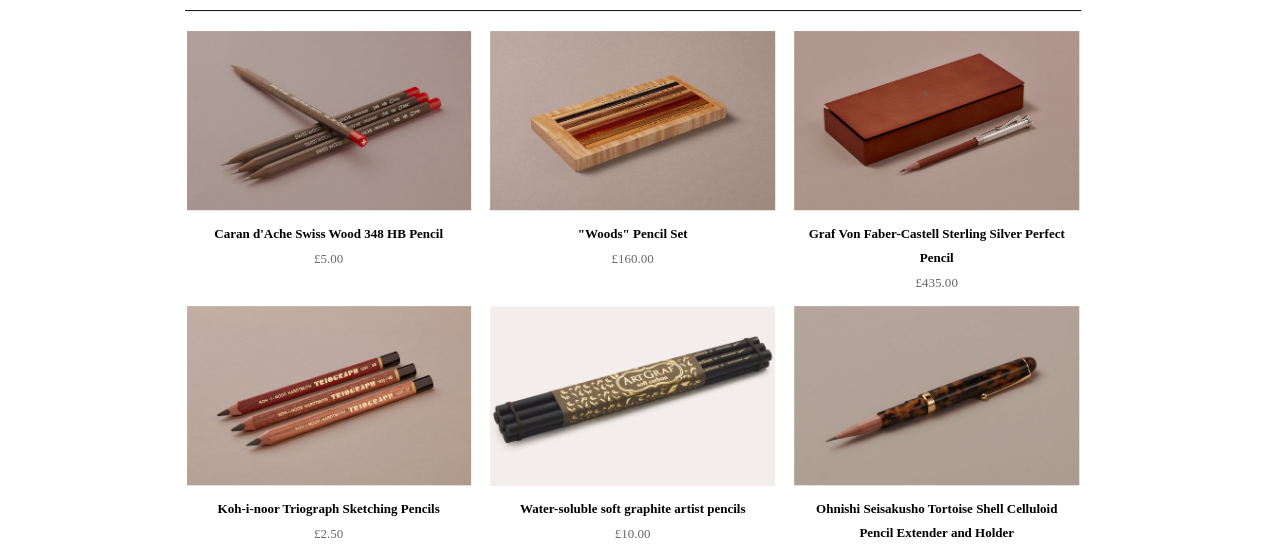 scroll, scrollTop: 0, scrollLeft: 0, axis: both 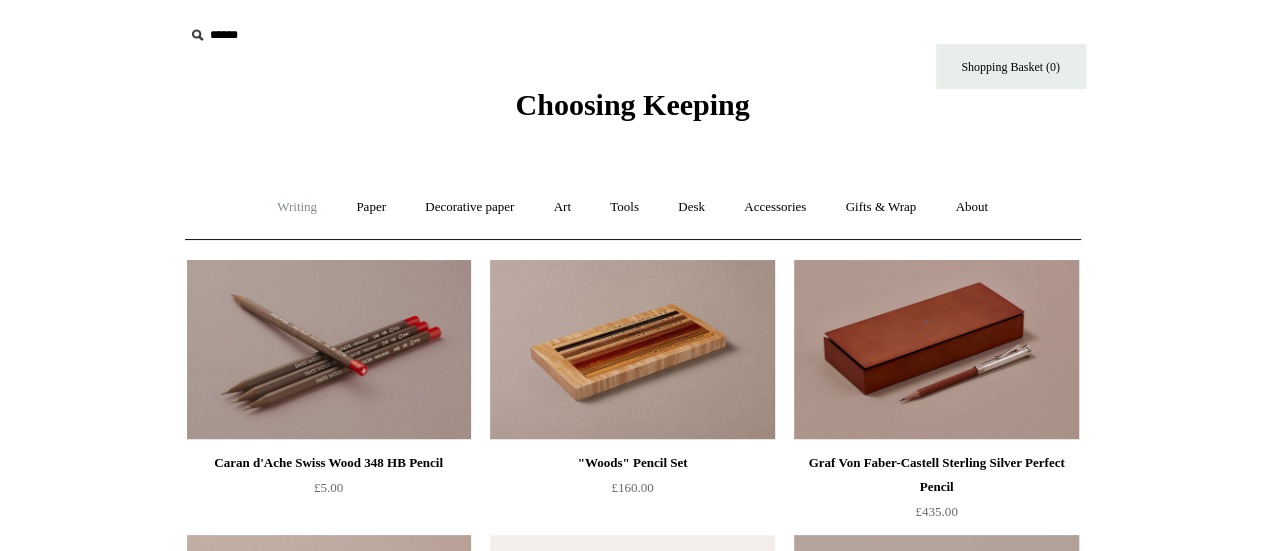 click on "Writing +" at bounding box center [297, 207] 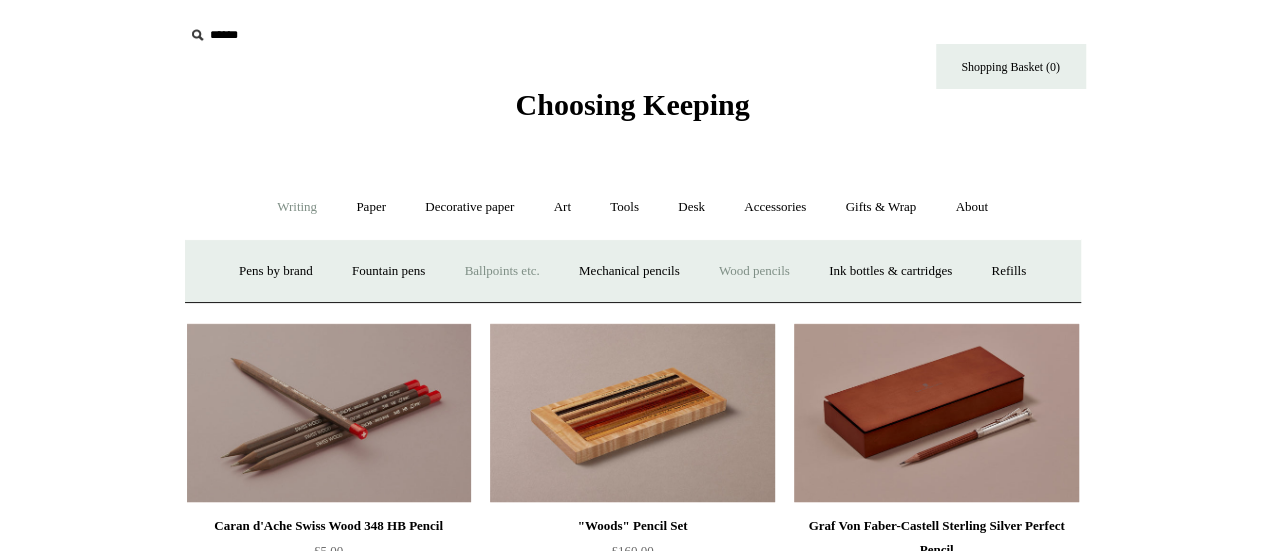 click on "Ballpoints etc. +" at bounding box center (502, 271) 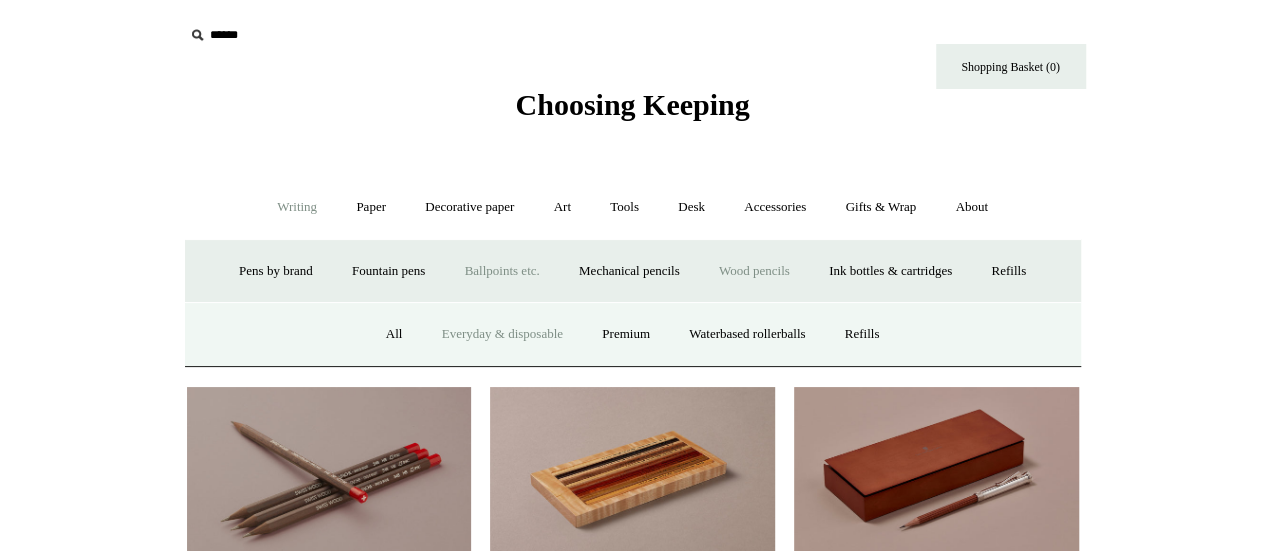 click on "Everyday & disposable" at bounding box center [502, 334] 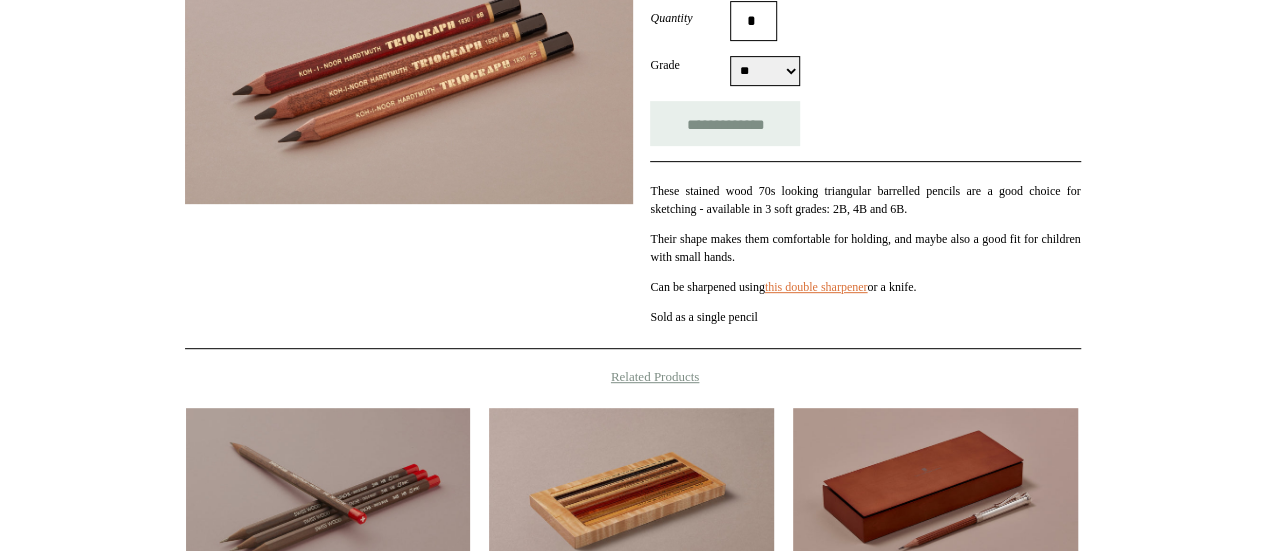 scroll, scrollTop: 300, scrollLeft: 0, axis: vertical 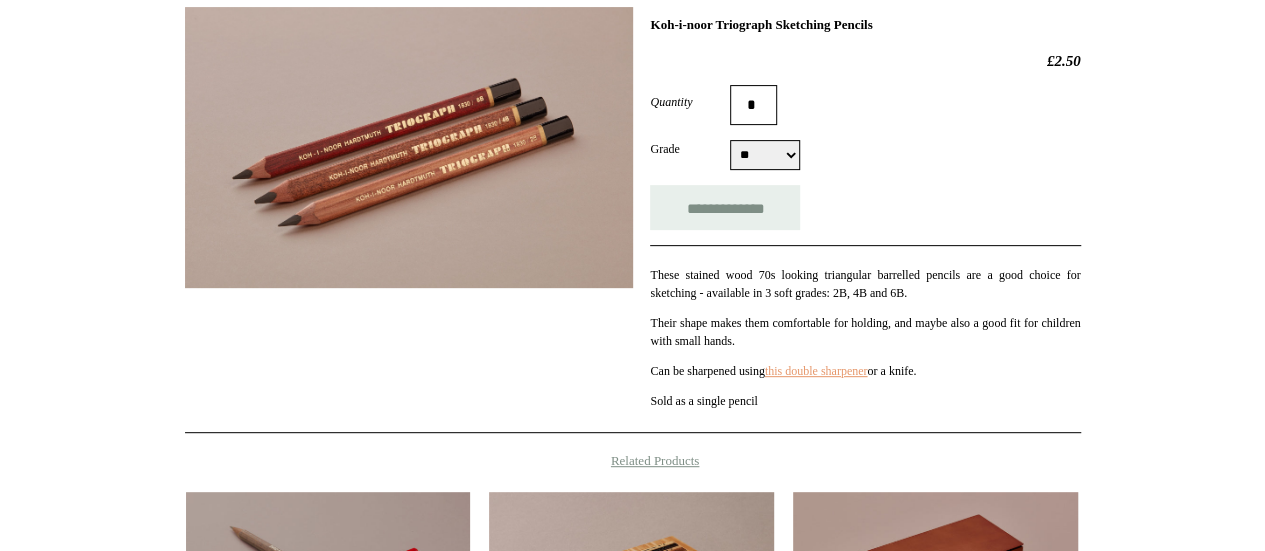 click on "this double sharpener" at bounding box center [816, 371] 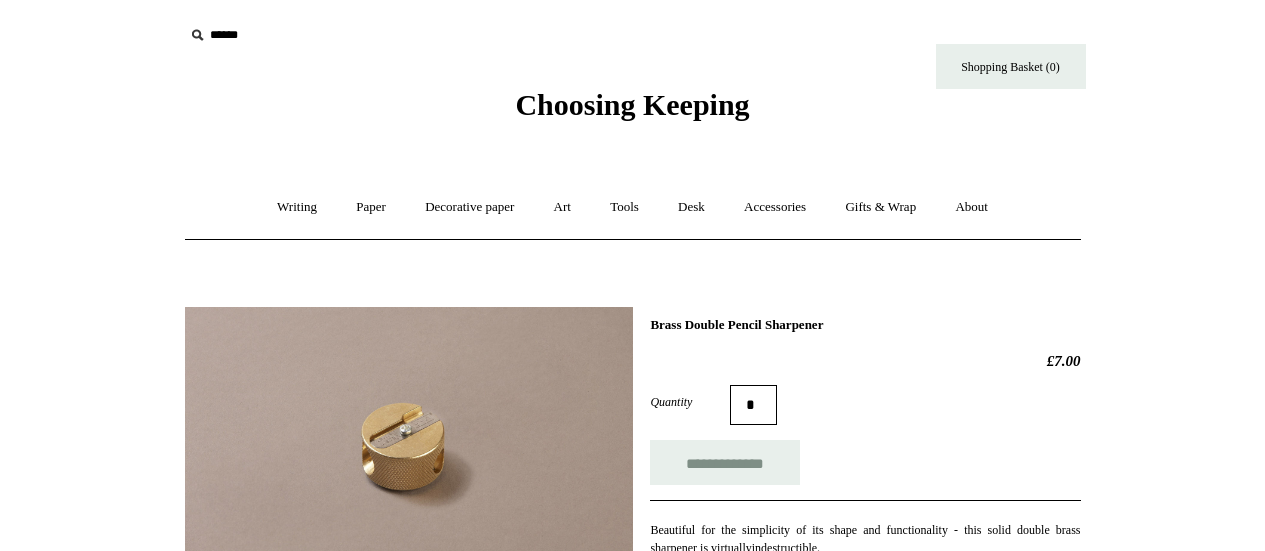 scroll, scrollTop: 0, scrollLeft: 0, axis: both 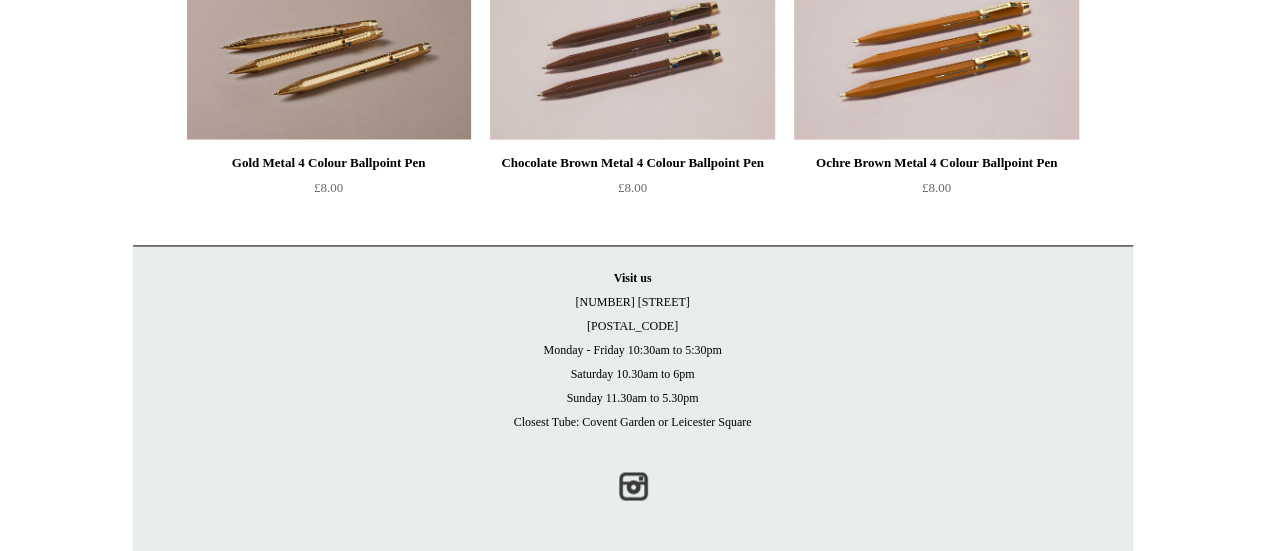 click on "Gold Metal 4 Colour Ballpoint Pen" at bounding box center [329, 163] 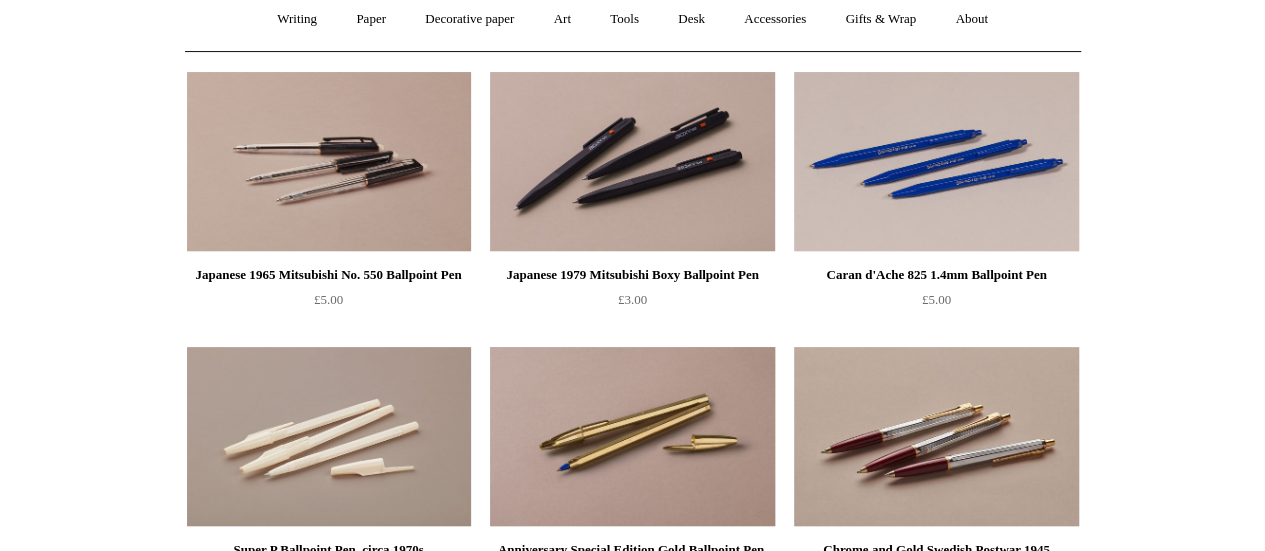 scroll, scrollTop: 100, scrollLeft: 0, axis: vertical 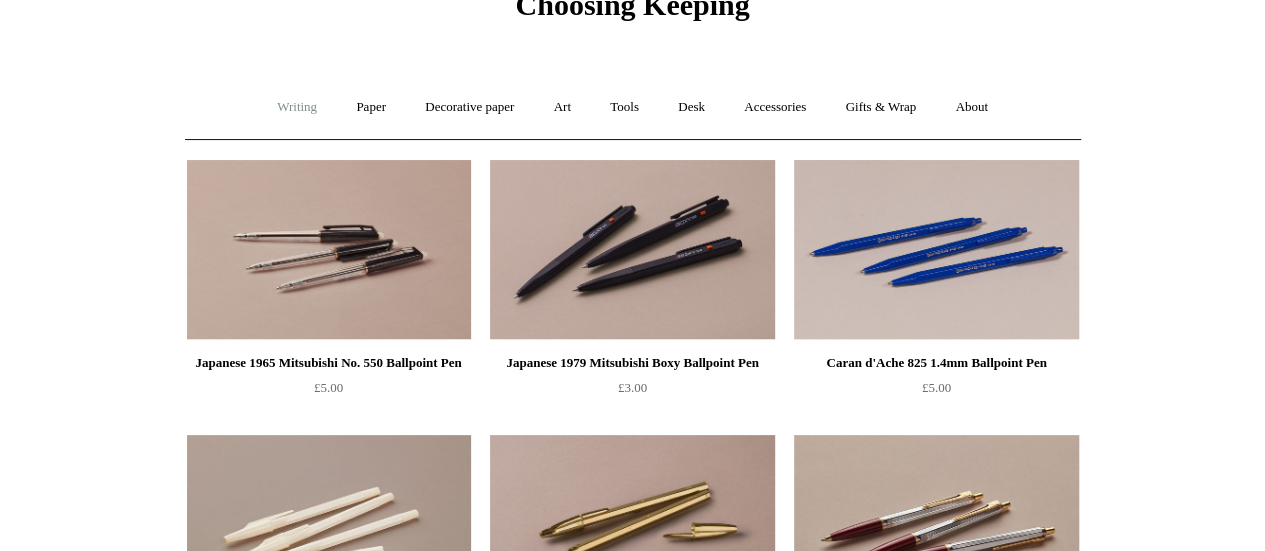 click on "Writing +" at bounding box center (297, 107) 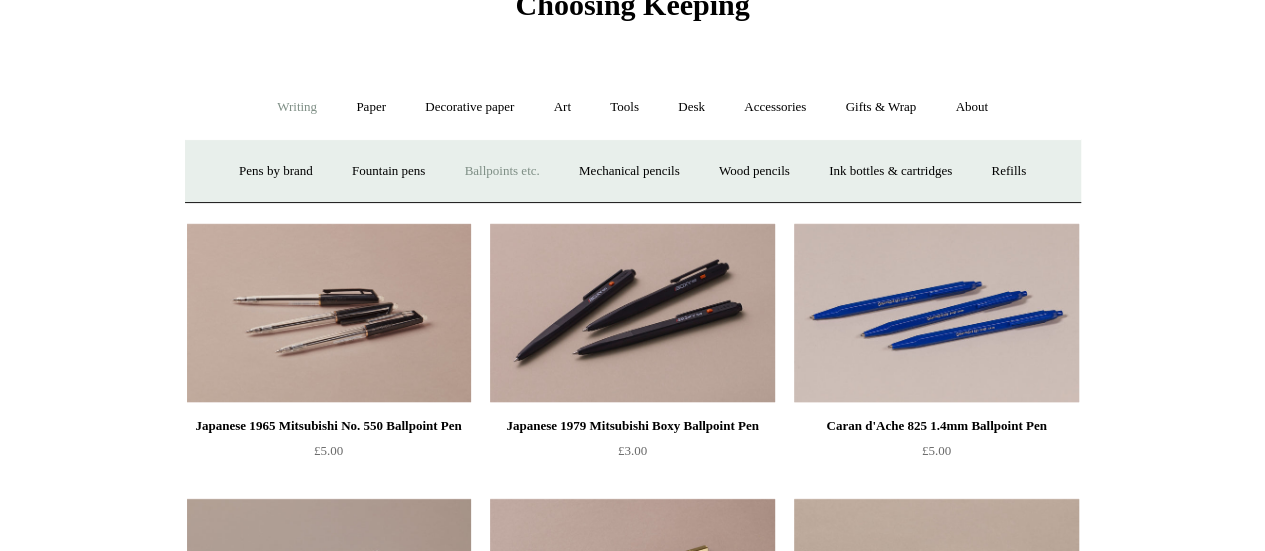 click on "Ballpoints etc. +" at bounding box center (502, 171) 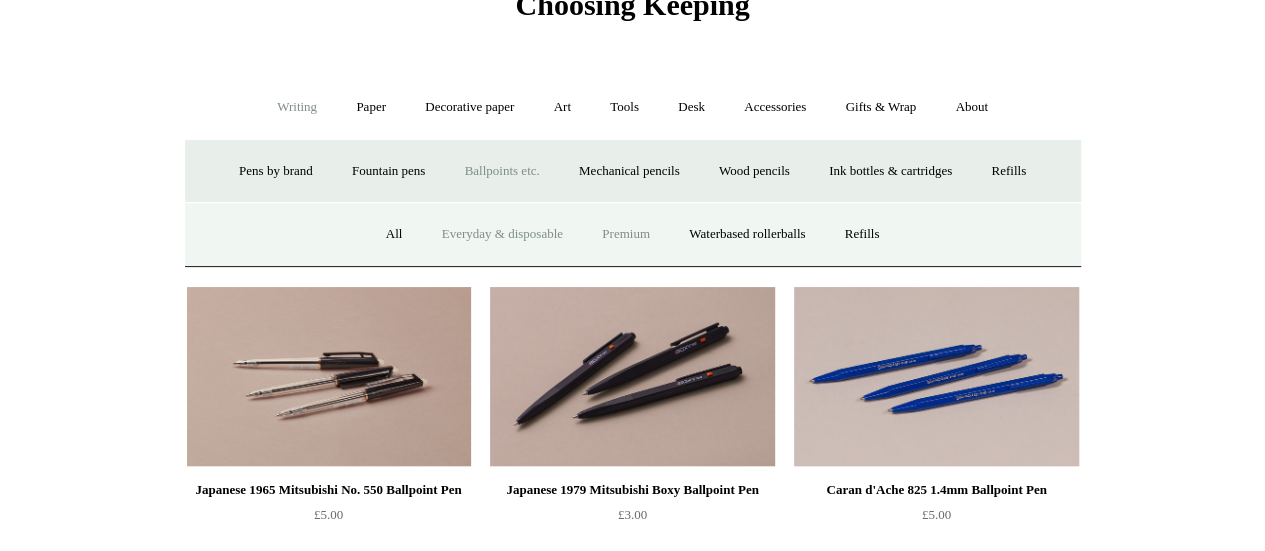 click on "Premium" at bounding box center [626, 234] 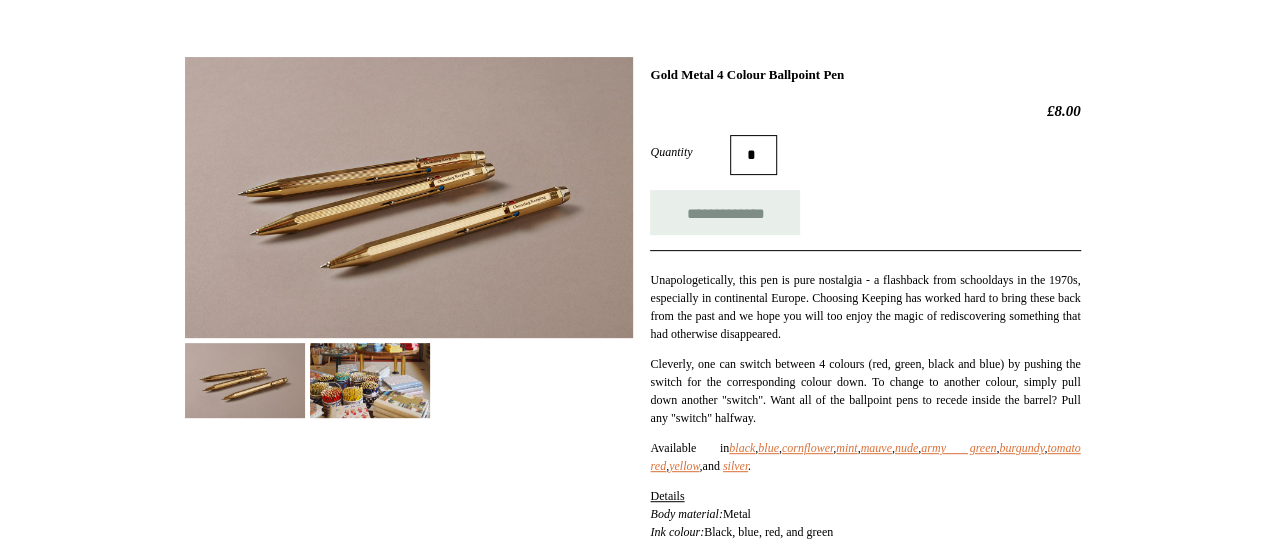 scroll, scrollTop: 200, scrollLeft: 0, axis: vertical 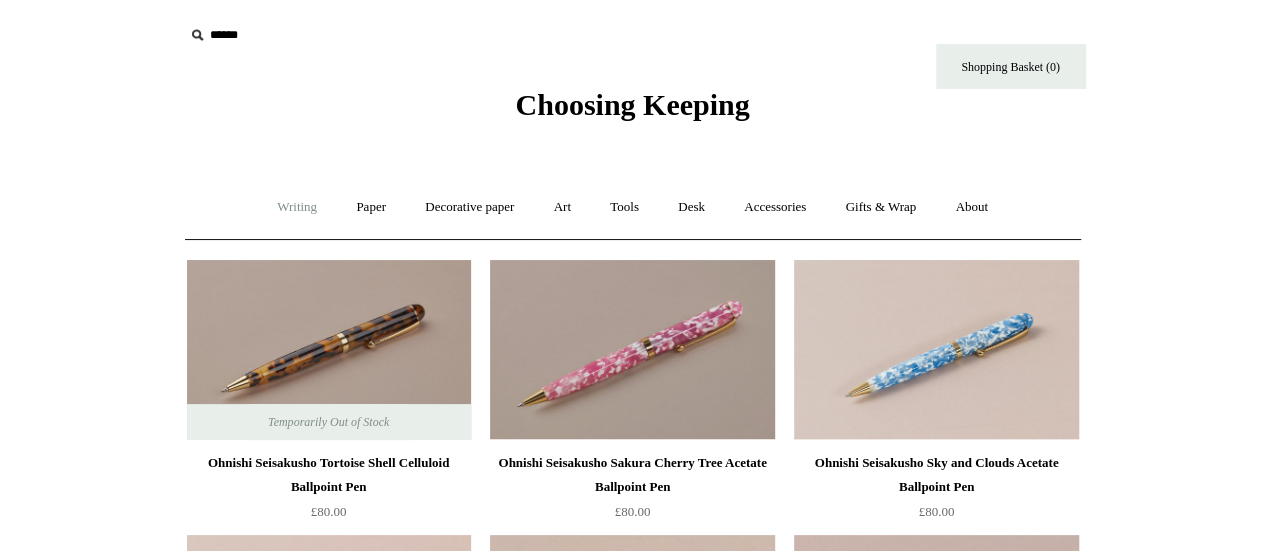 click on "Writing +" at bounding box center [297, 207] 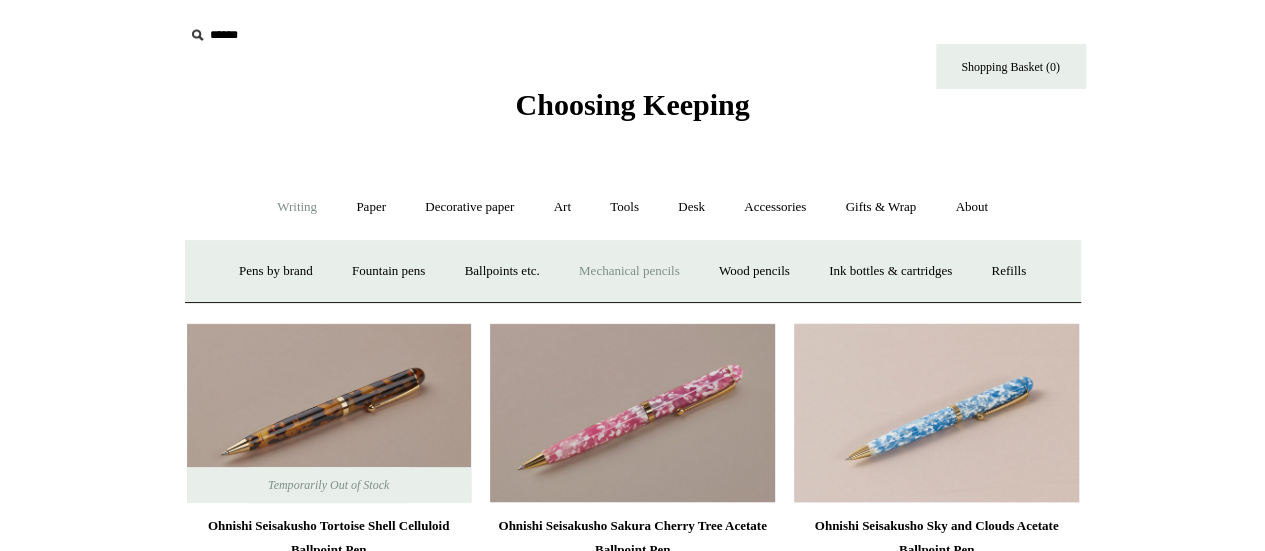 click on "Mechanical pencils +" at bounding box center [629, 271] 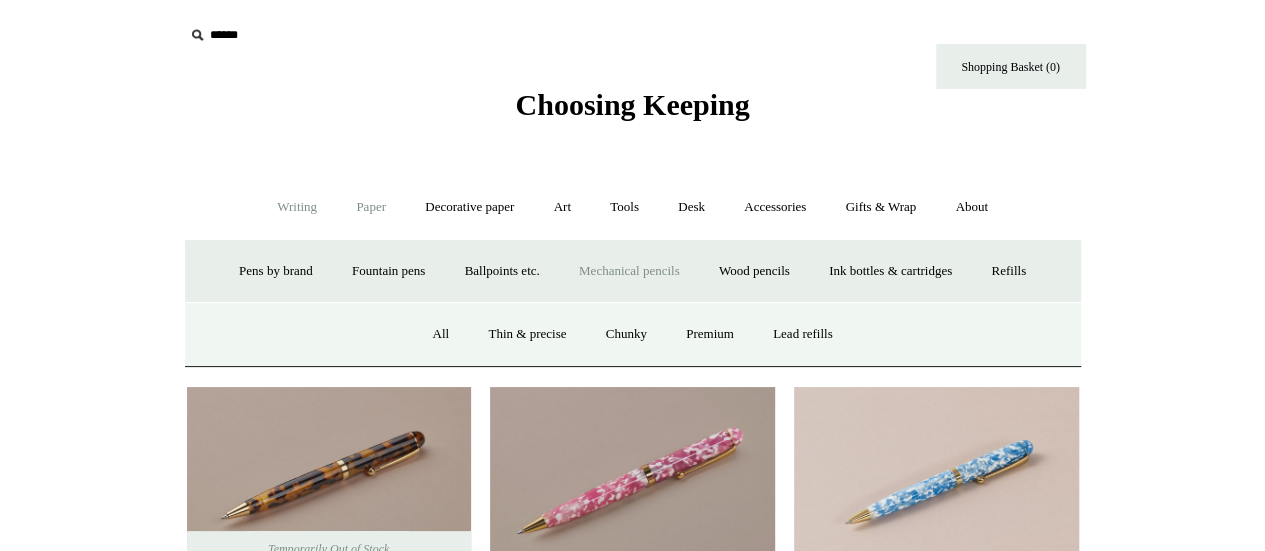 click on "Paper +" at bounding box center [371, 207] 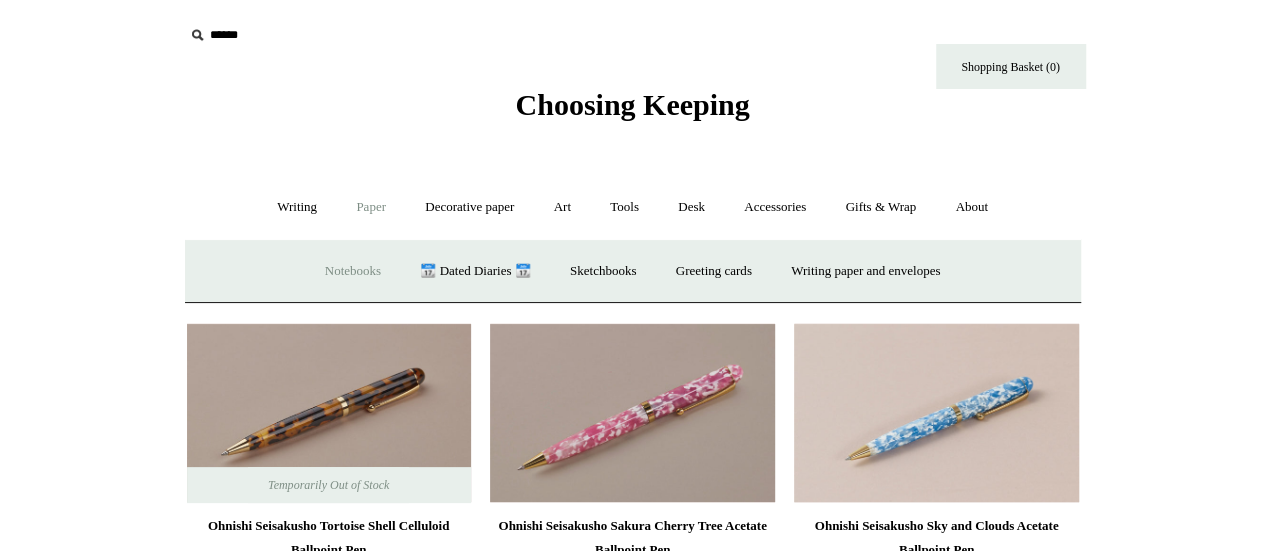 click on "Notebooks +" at bounding box center [353, 271] 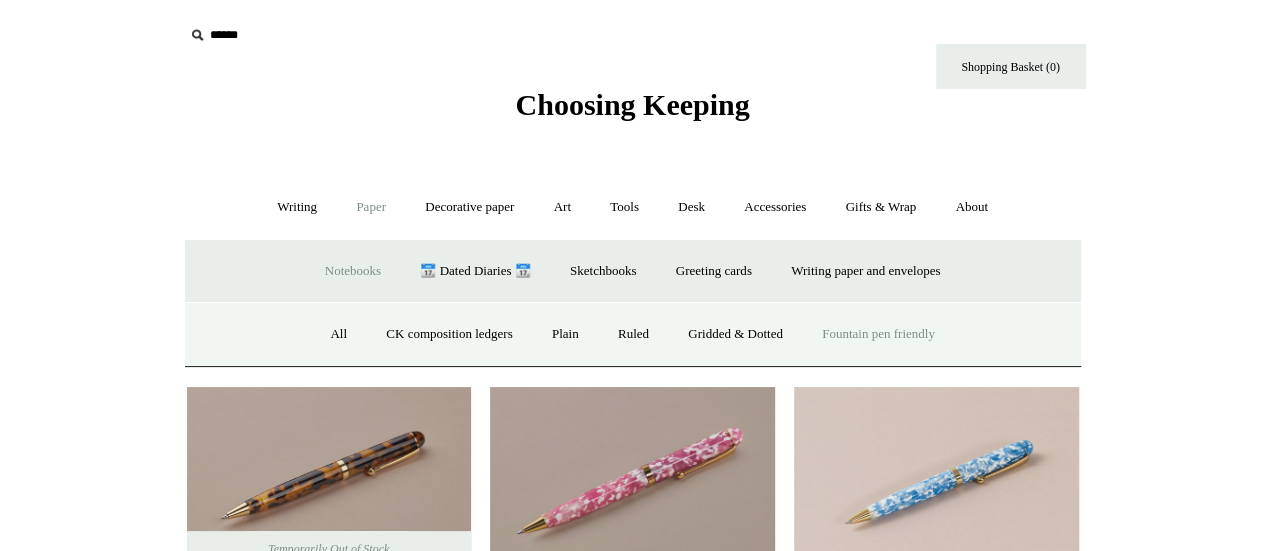 click on "Fountain pen friendly" at bounding box center (878, 334) 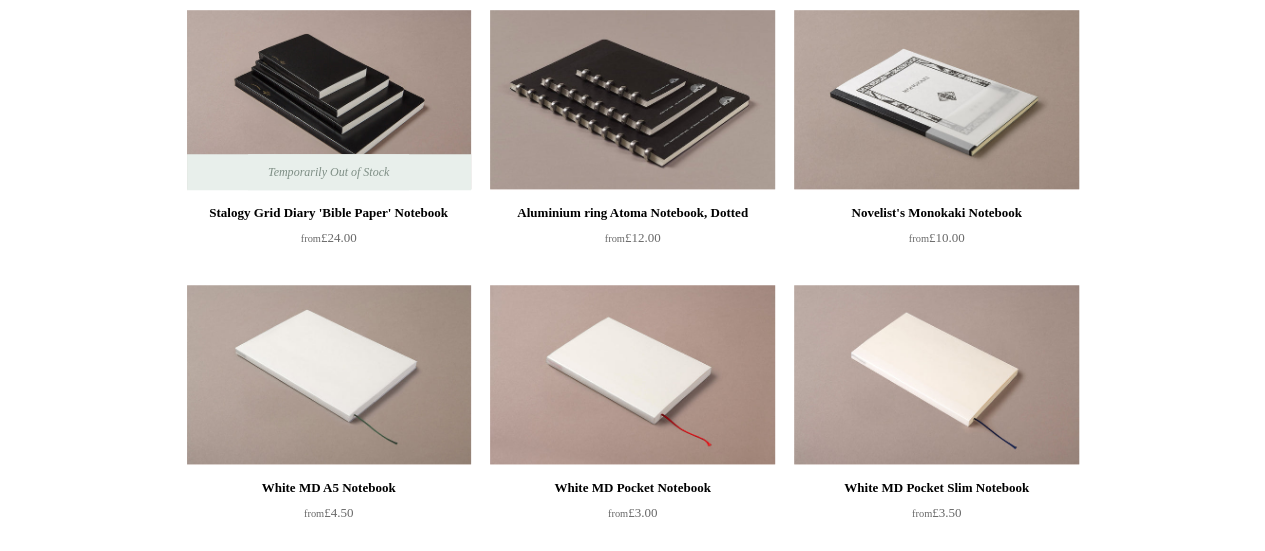 scroll, scrollTop: 0, scrollLeft: 0, axis: both 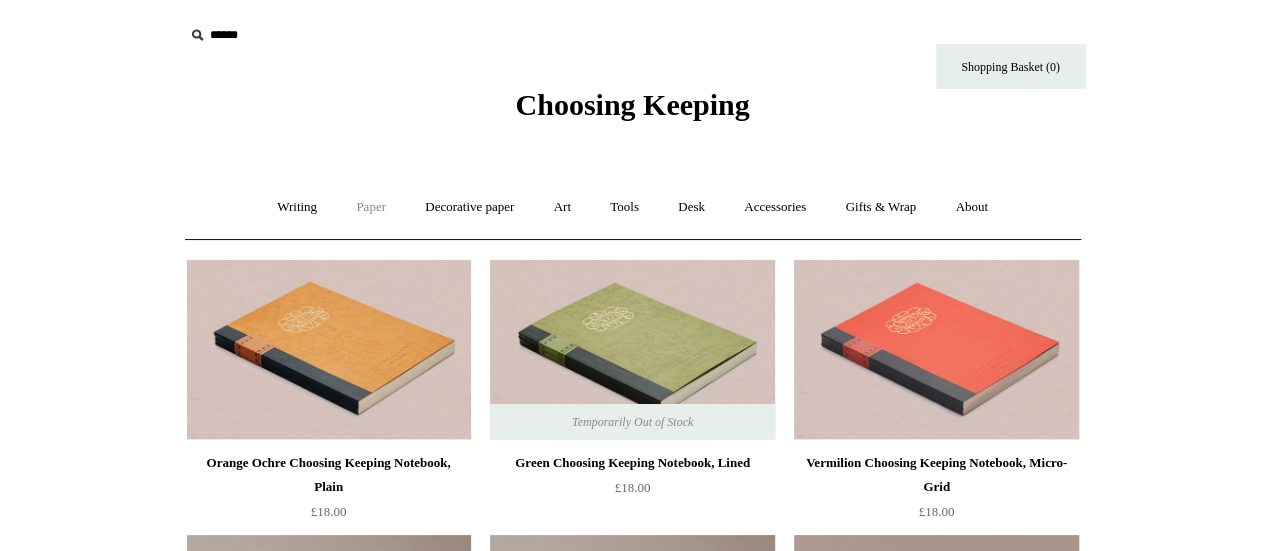 click on "Paper +" at bounding box center (371, 207) 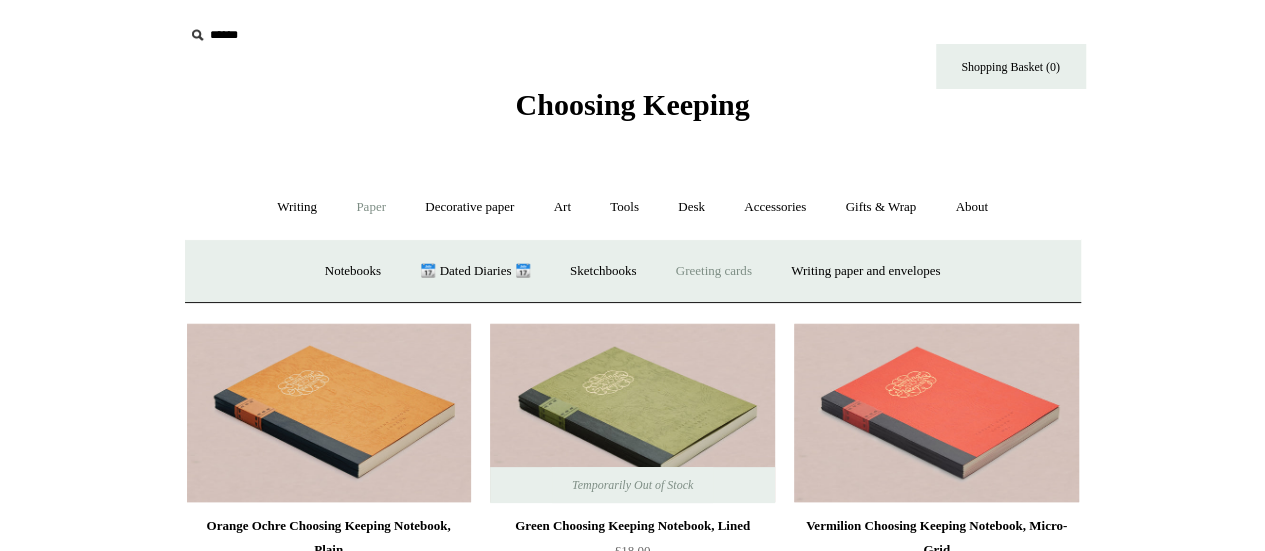 click on "Greeting cards +" at bounding box center (714, 271) 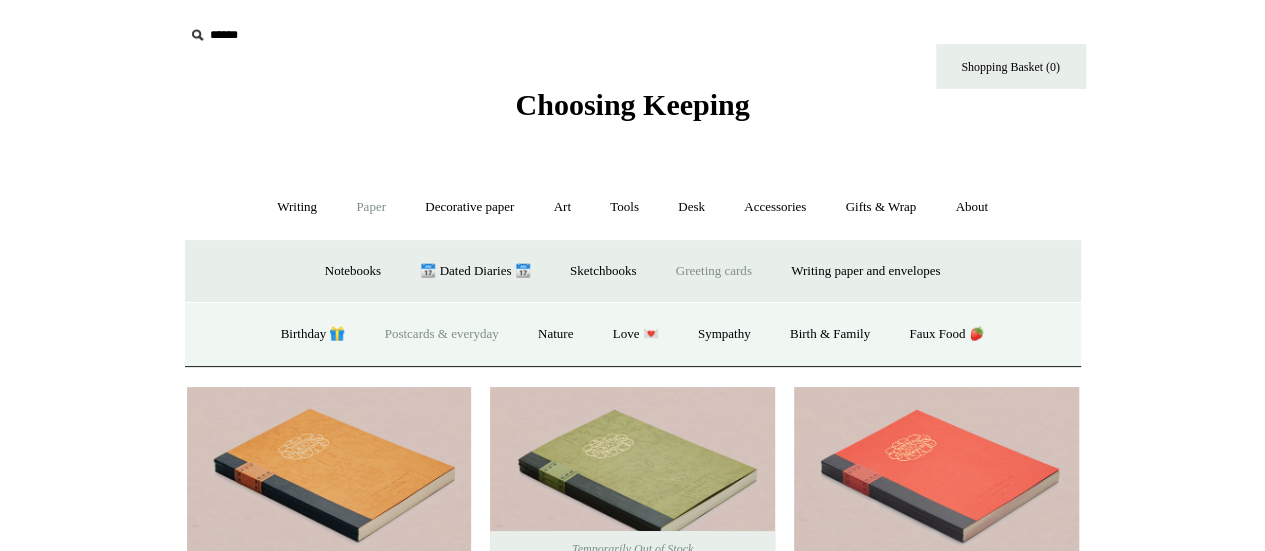 click on "Postcards & everyday" at bounding box center (442, 334) 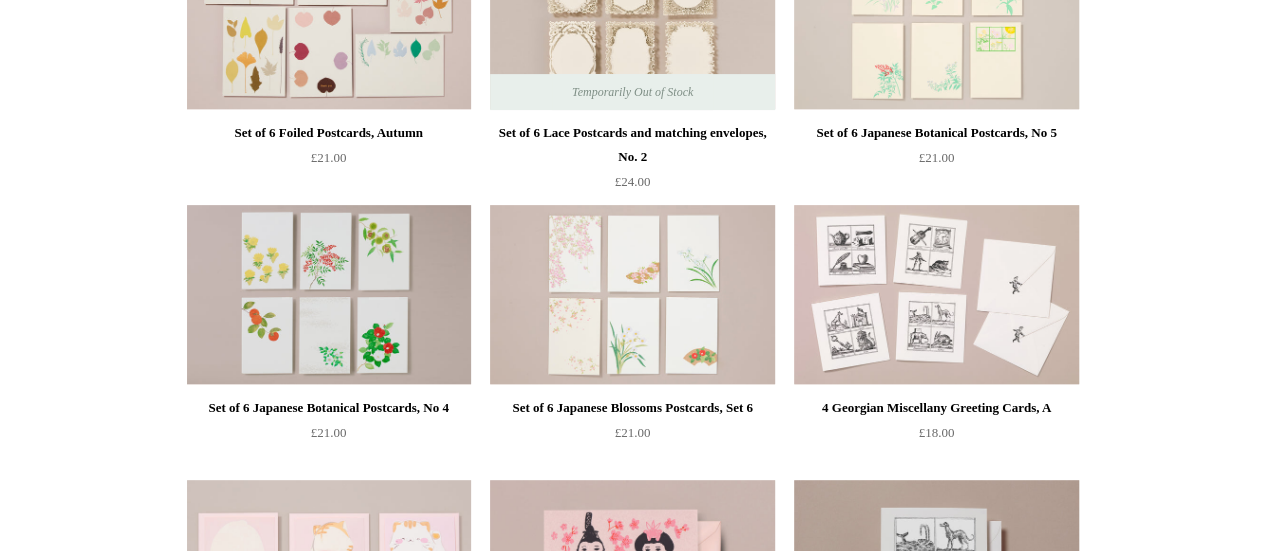 scroll, scrollTop: 0, scrollLeft: 0, axis: both 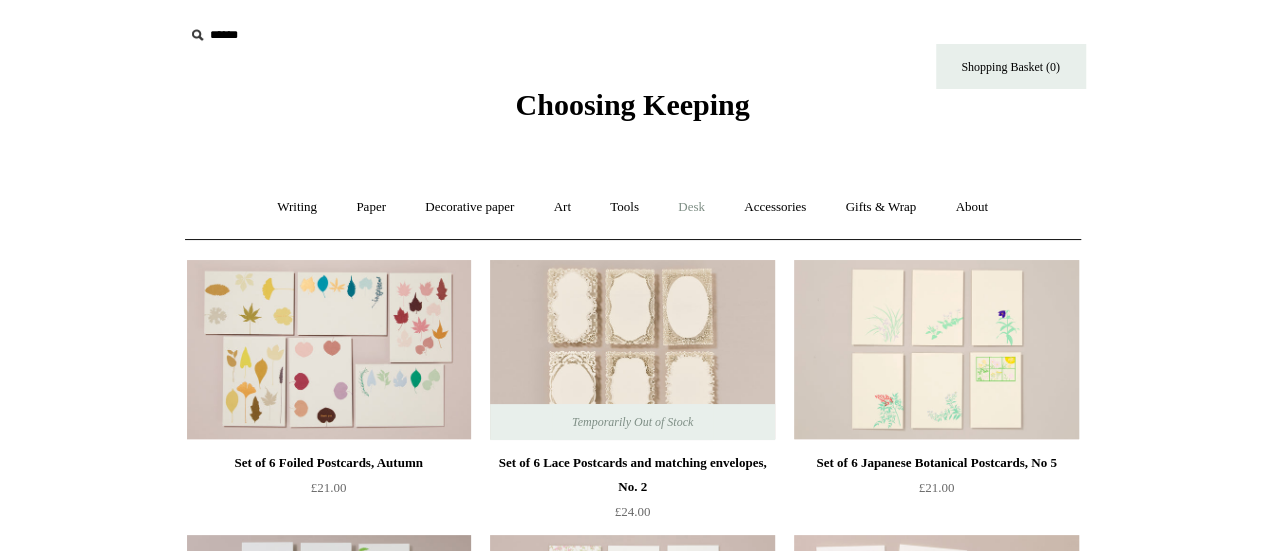 click on "Desk +" at bounding box center (691, 207) 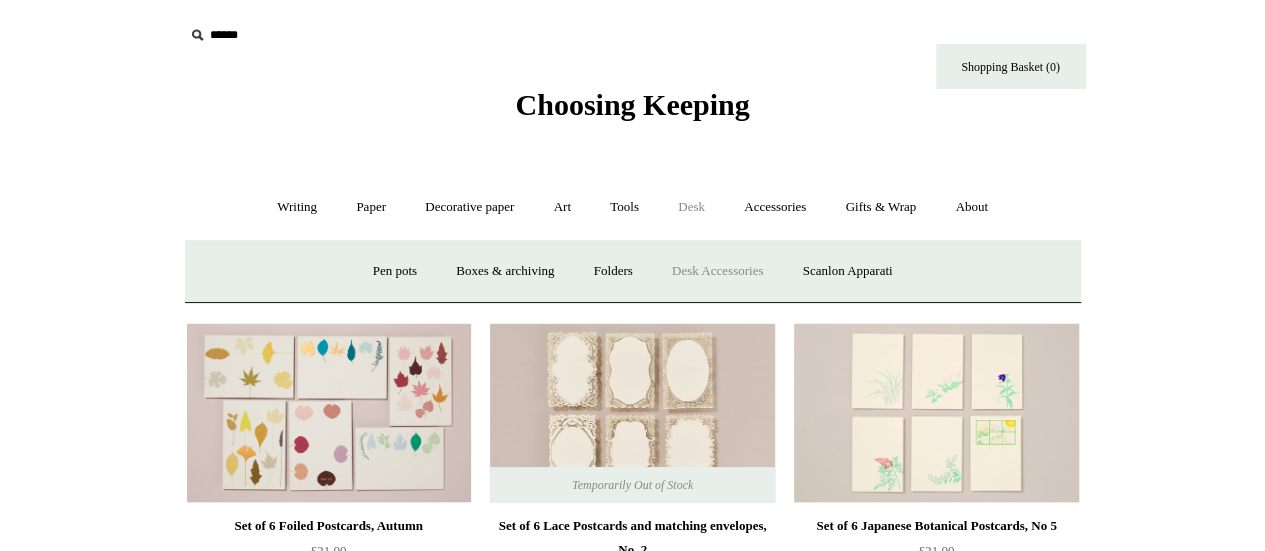 click on "Desk Accessories" at bounding box center [717, 271] 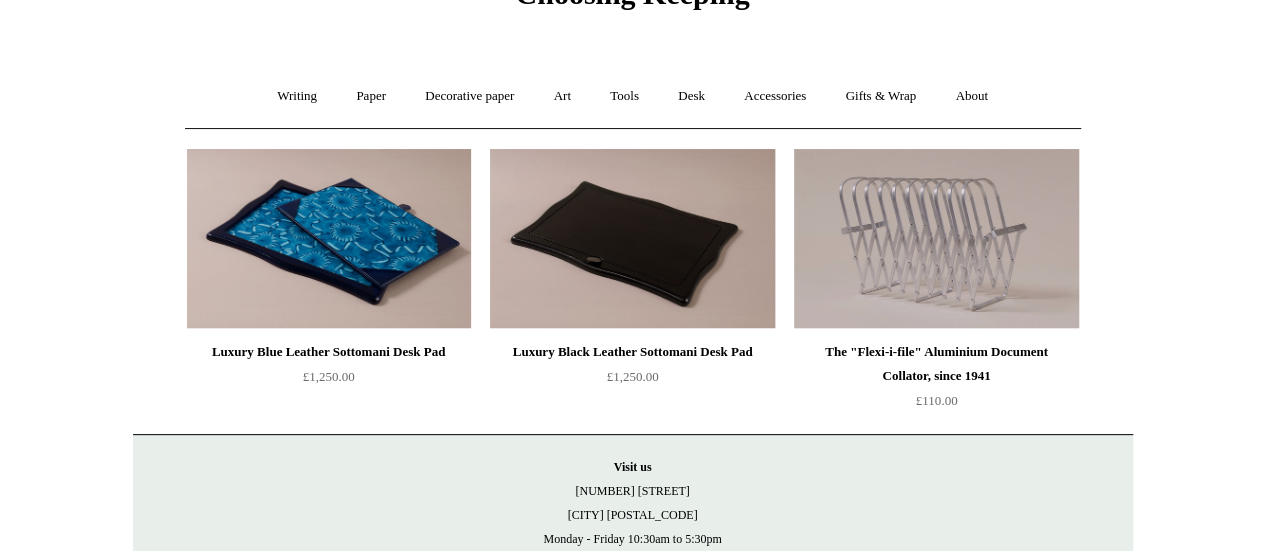 scroll, scrollTop: 0, scrollLeft: 0, axis: both 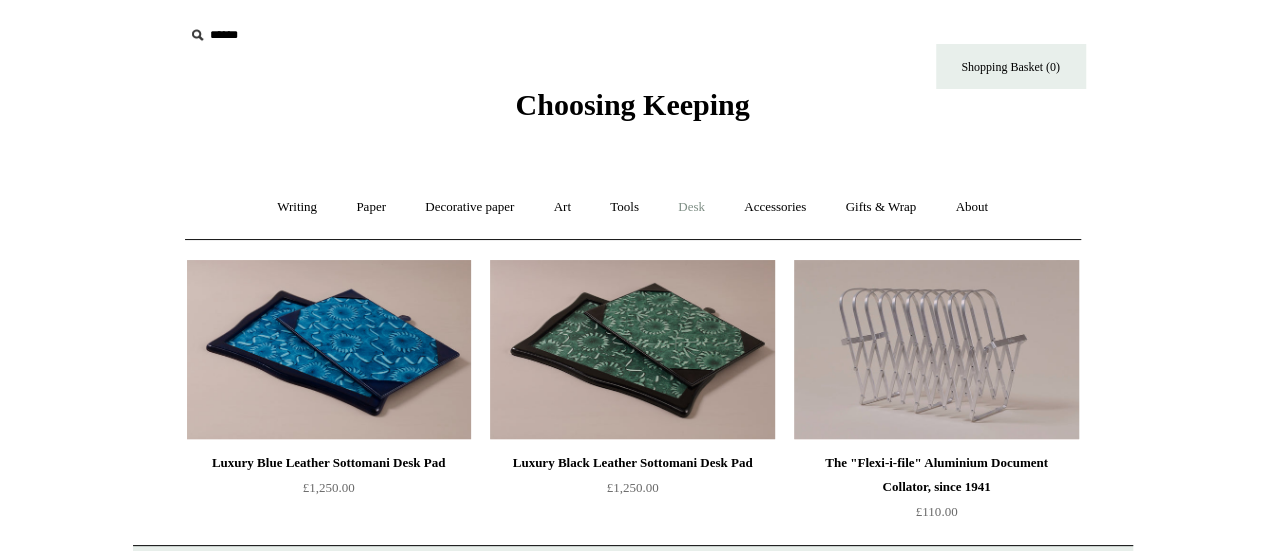 click on "Desk +" at bounding box center (691, 207) 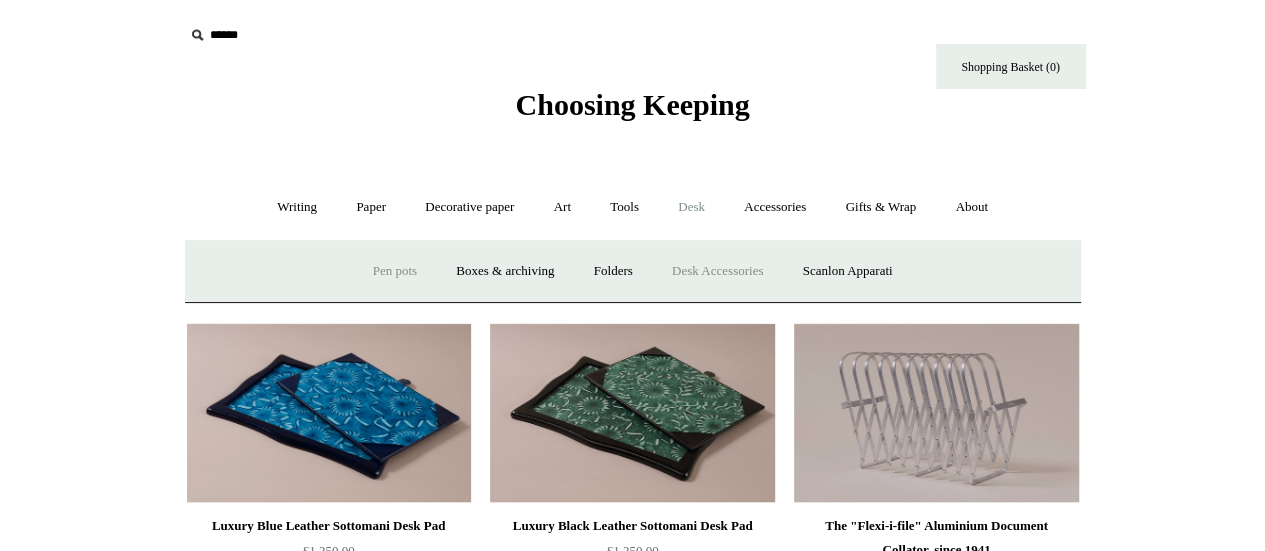 click on "Pen pots" at bounding box center [395, 271] 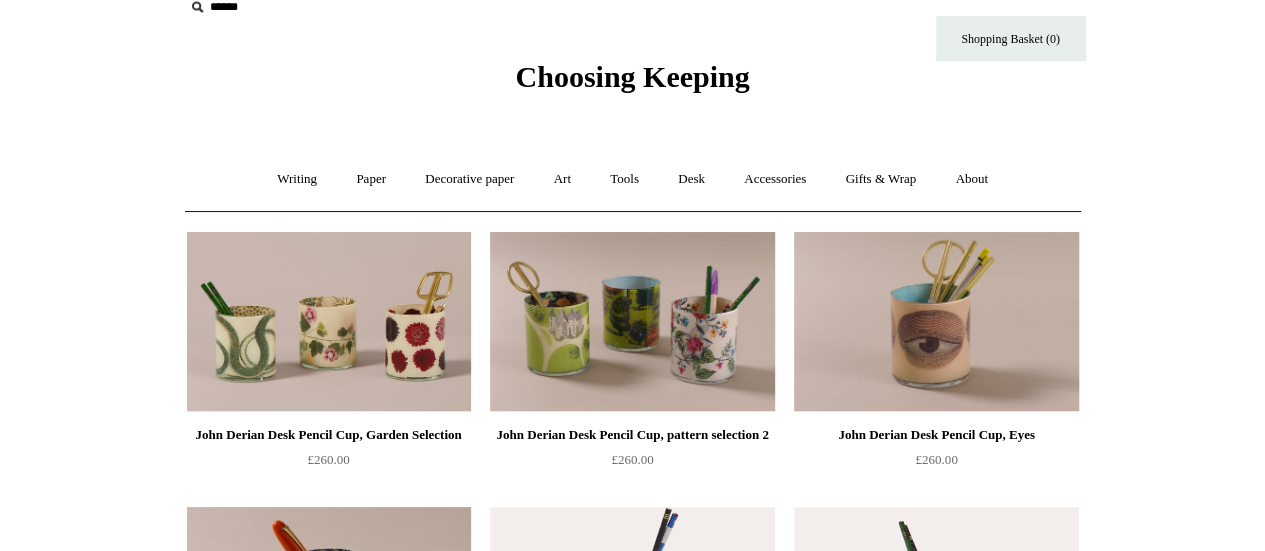 scroll, scrollTop: 0, scrollLeft: 0, axis: both 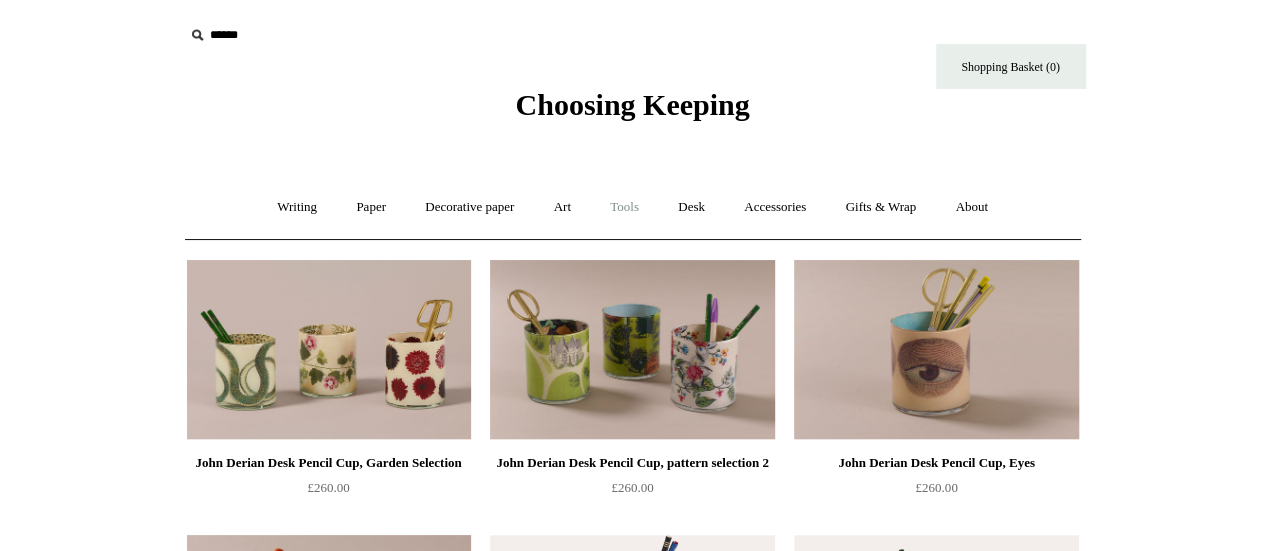 click on "Tools +" at bounding box center [624, 207] 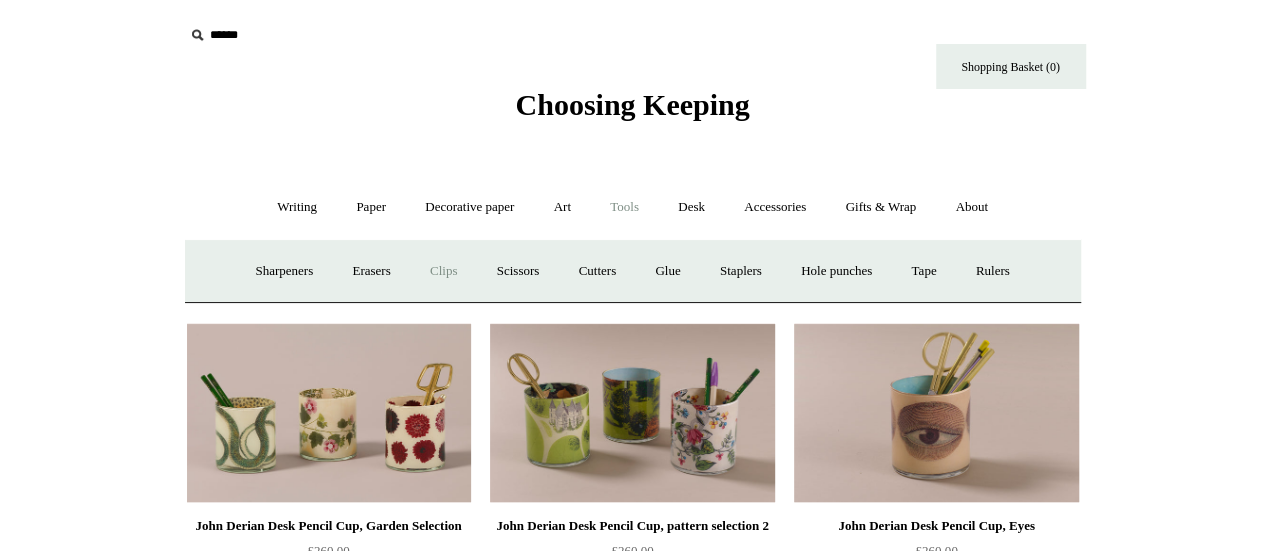 click on "Clips +" at bounding box center (443, 271) 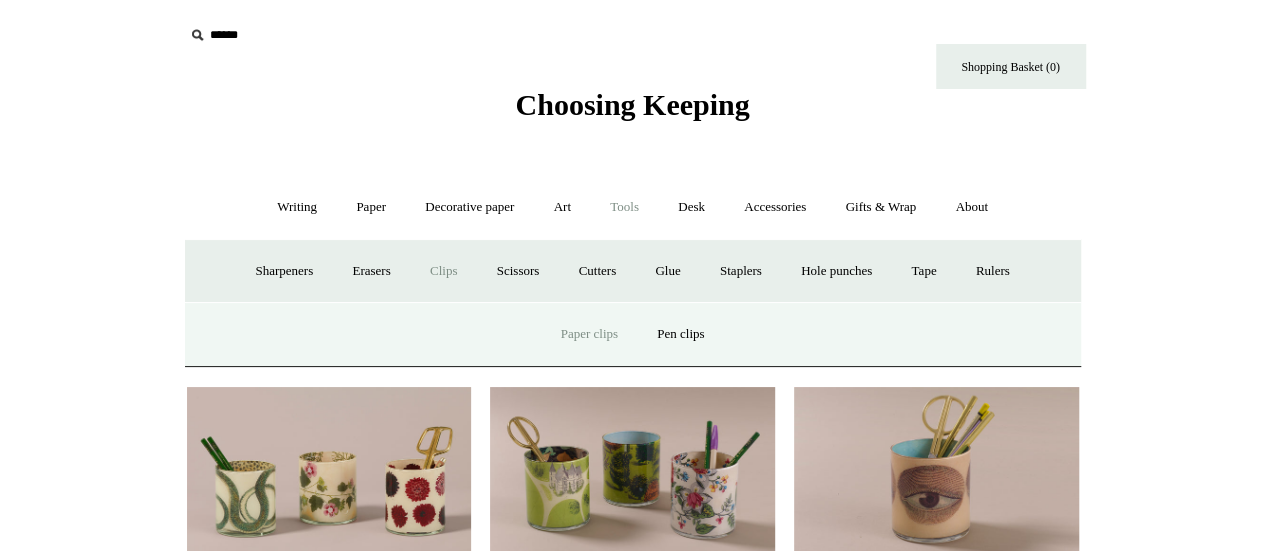 click on "Paper clips" at bounding box center [589, 334] 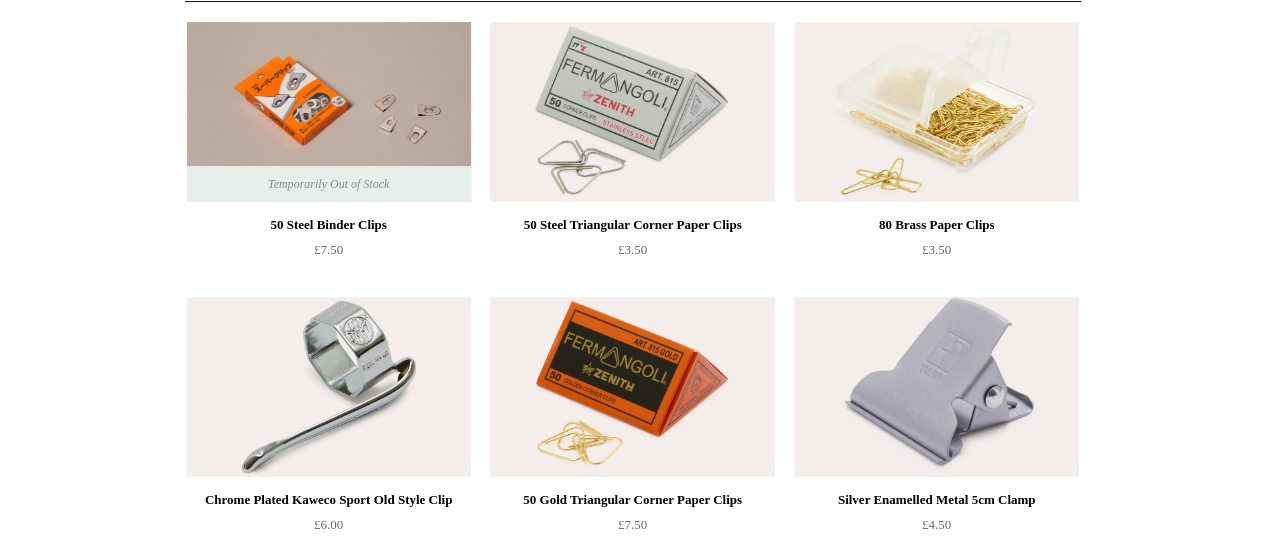 scroll, scrollTop: 0, scrollLeft: 0, axis: both 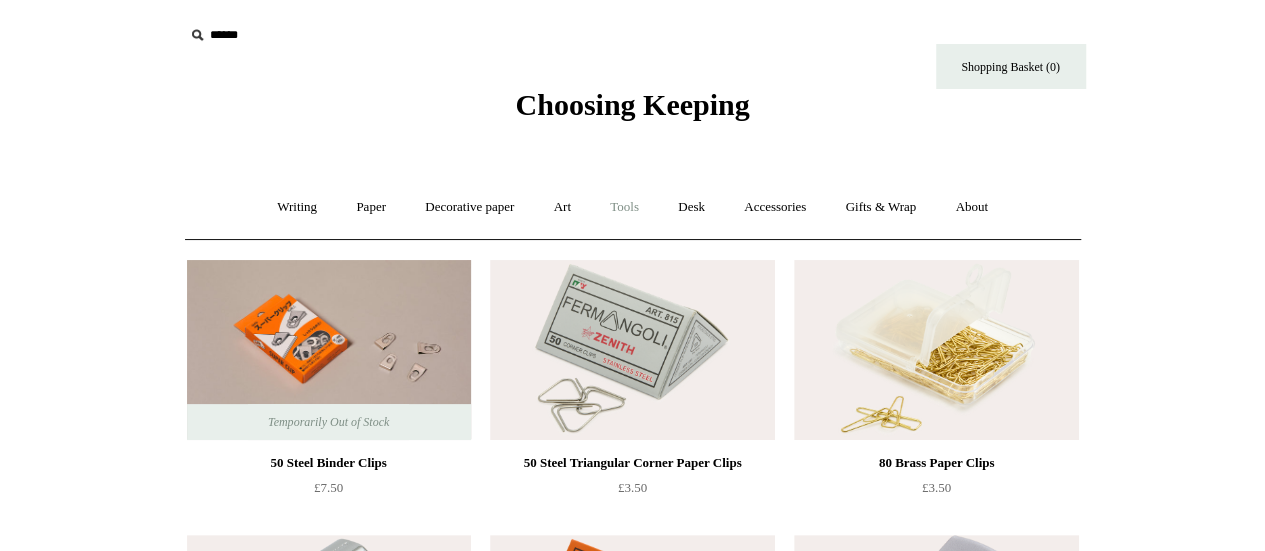 click on "Tools +" at bounding box center (624, 207) 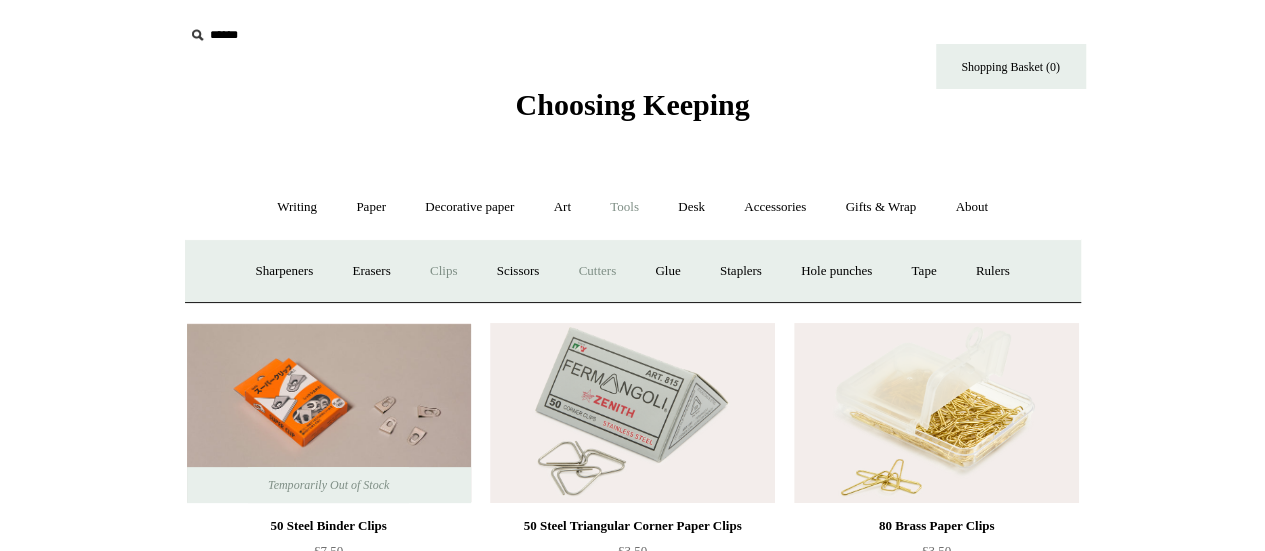 click on "Cutters" at bounding box center [597, 271] 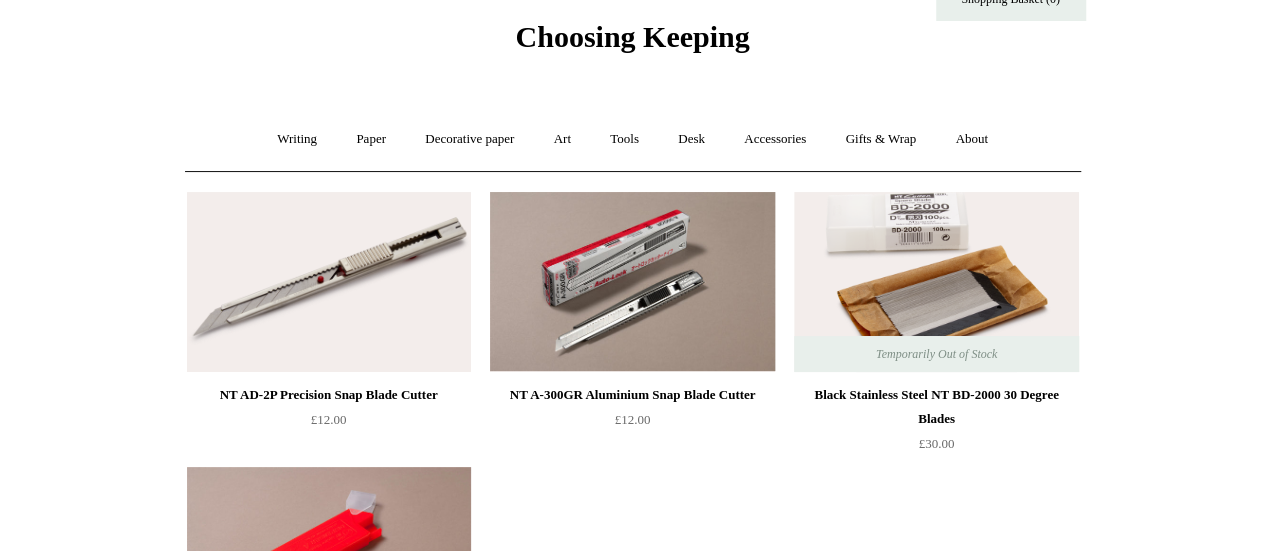 scroll, scrollTop: 0, scrollLeft: 0, axis: both 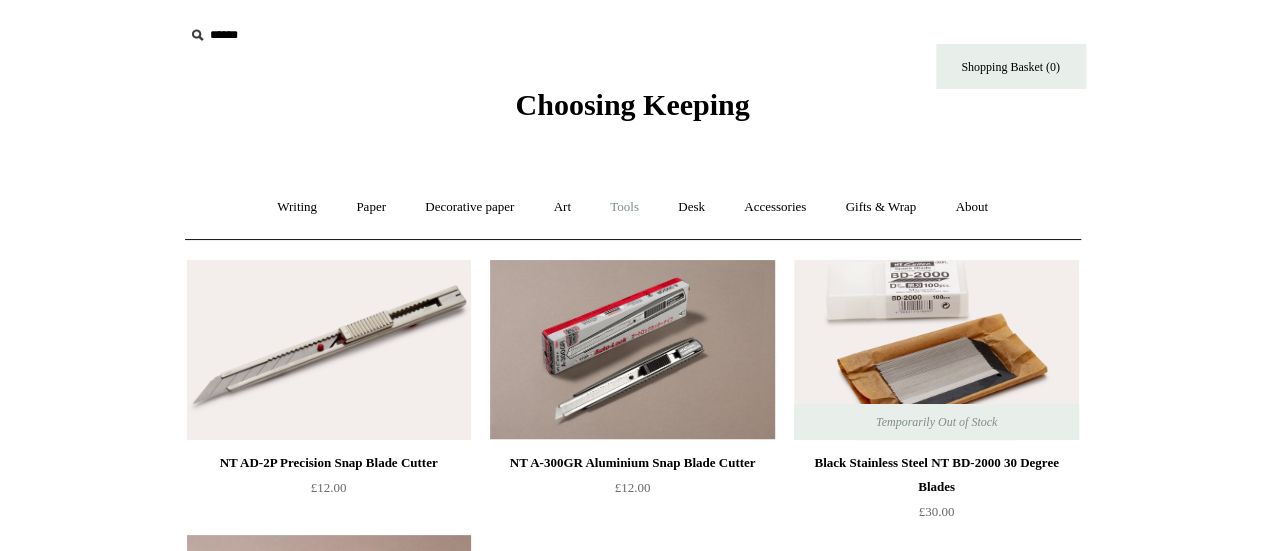 click on "Tools +" at bounding box center [624, 207] 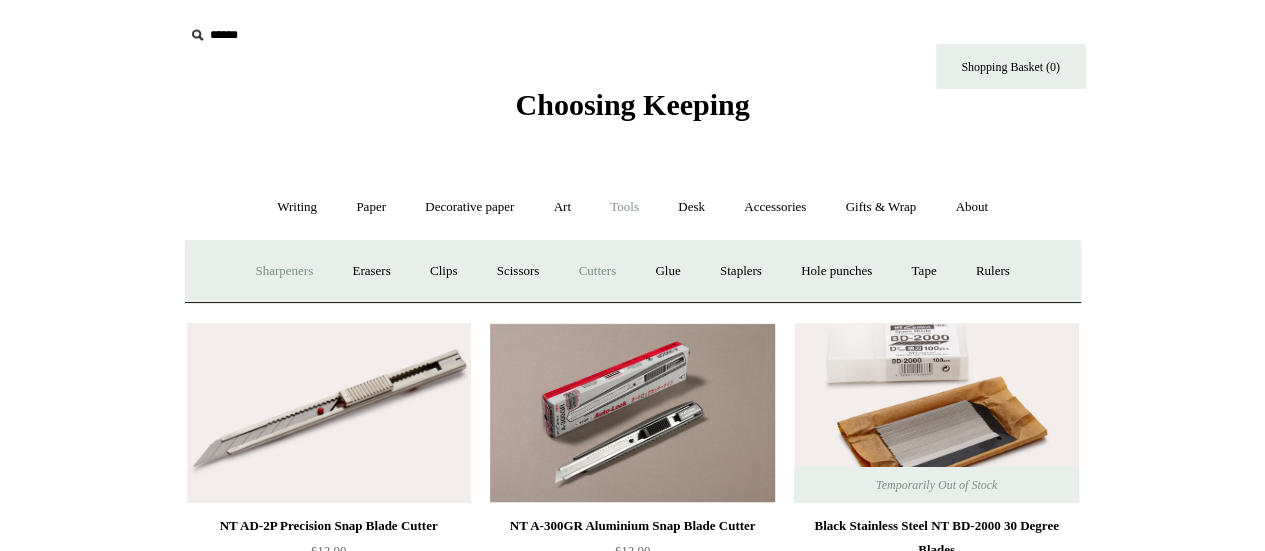 click on "Sharpeners" at bounding box center [284, 271] 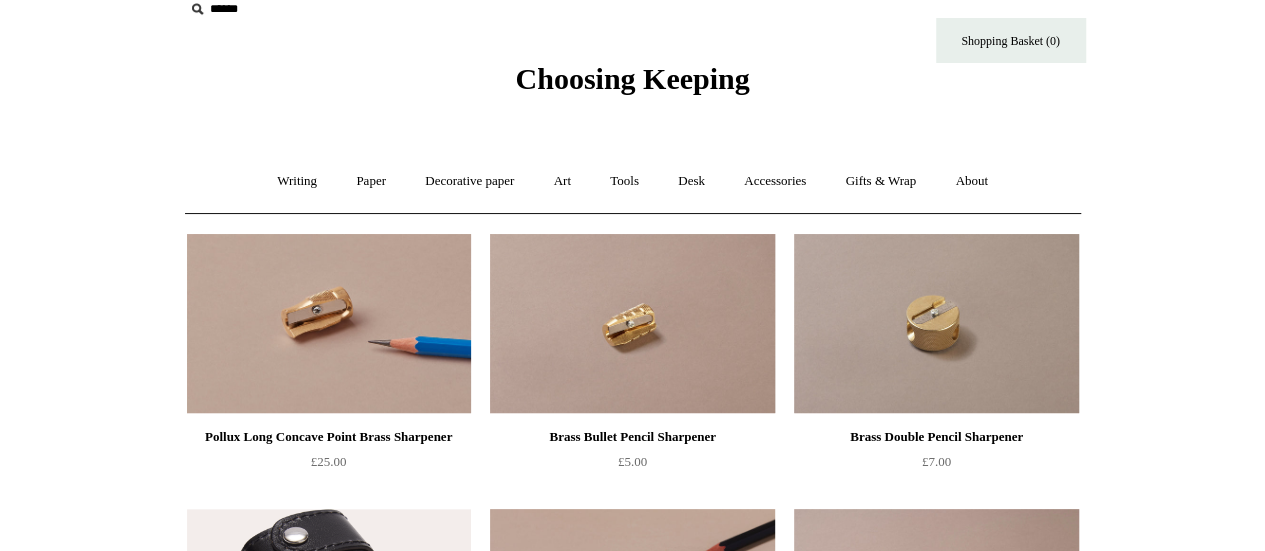 scroll, scrollTop: 0, scrollLeft: 0, axis: both 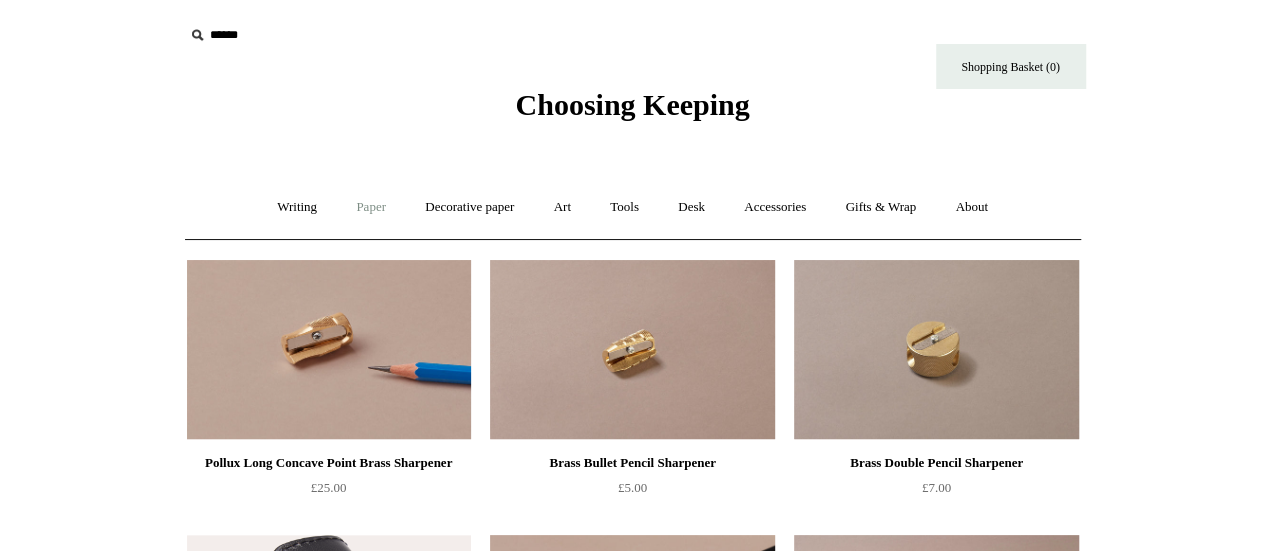 click on "Paper +" at bounding box center (371, 207) 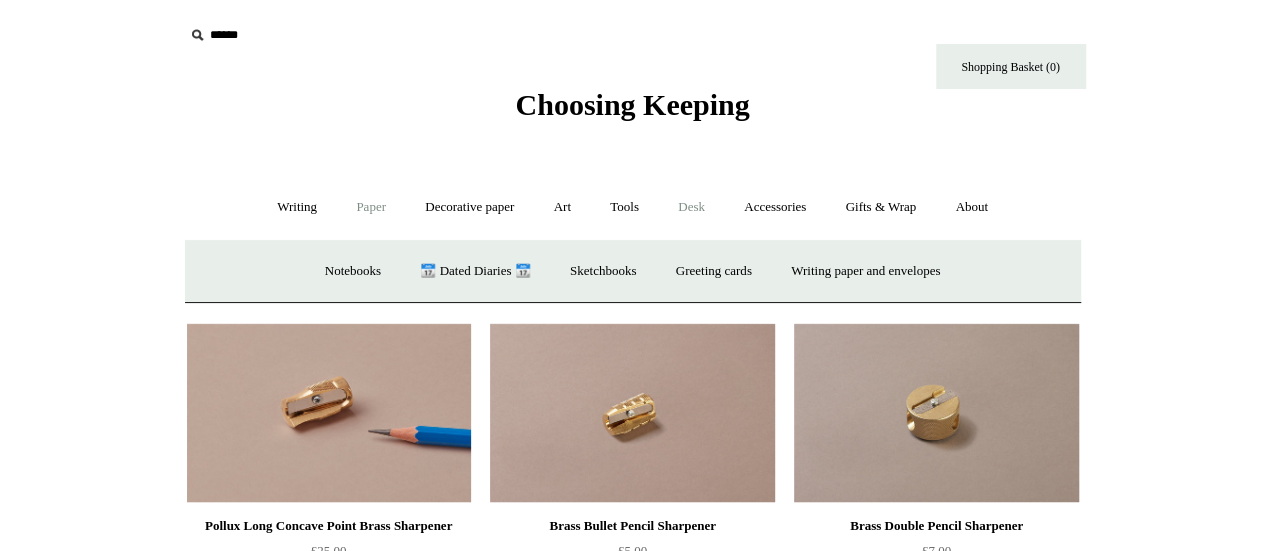 click on "Desk +" at bounding box center (691, 207) 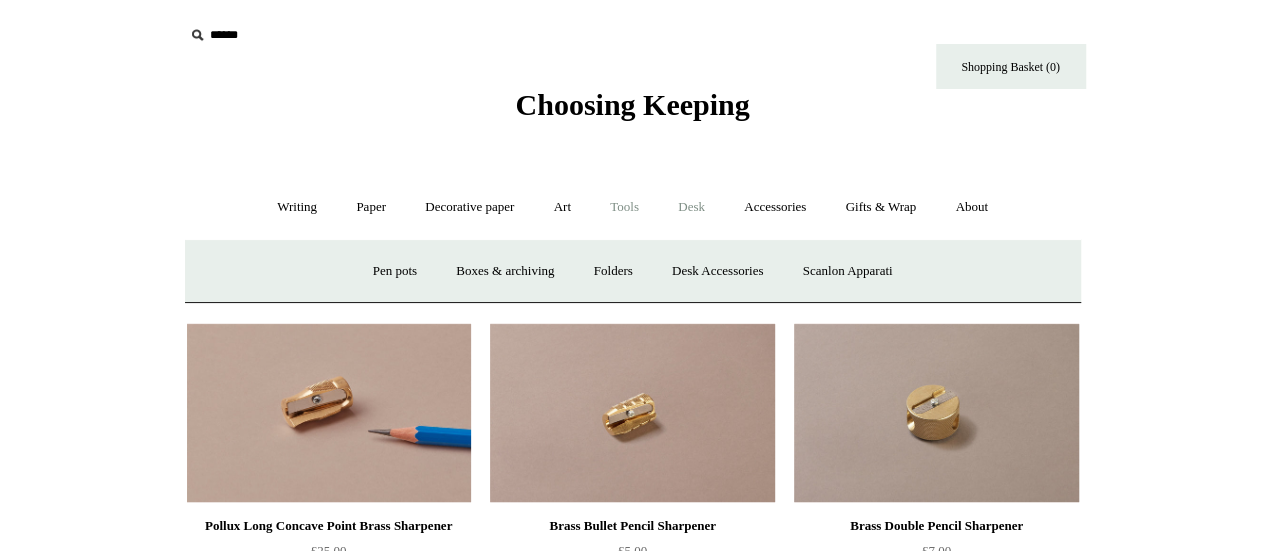 click on "Tools +" at bounding box center (624, 207) 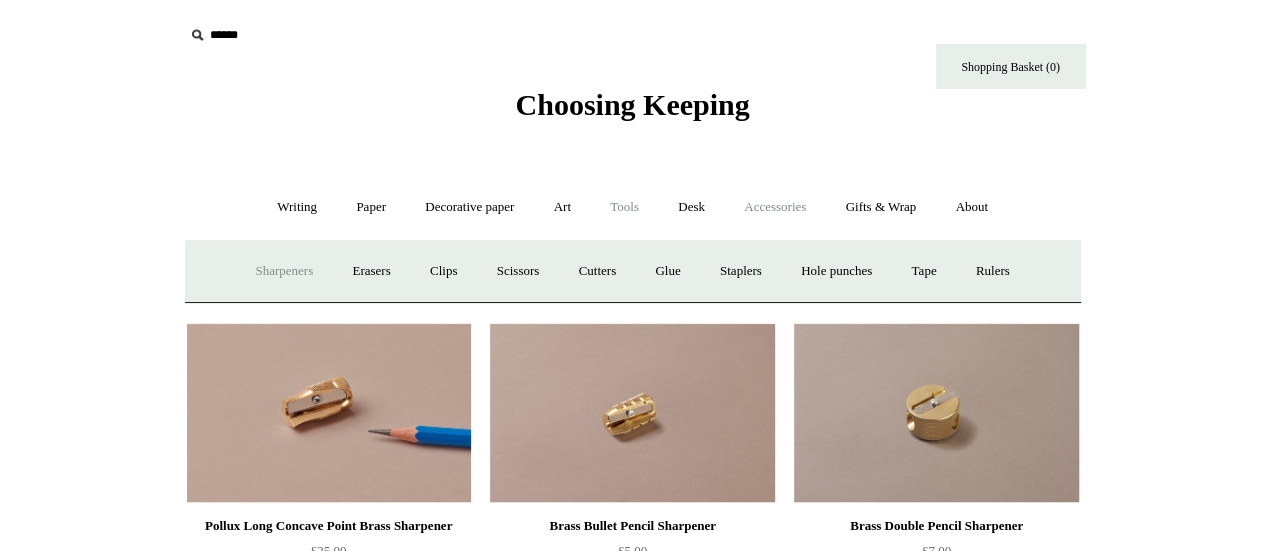 click on "Accessories +" at bounding box center [775, 207] 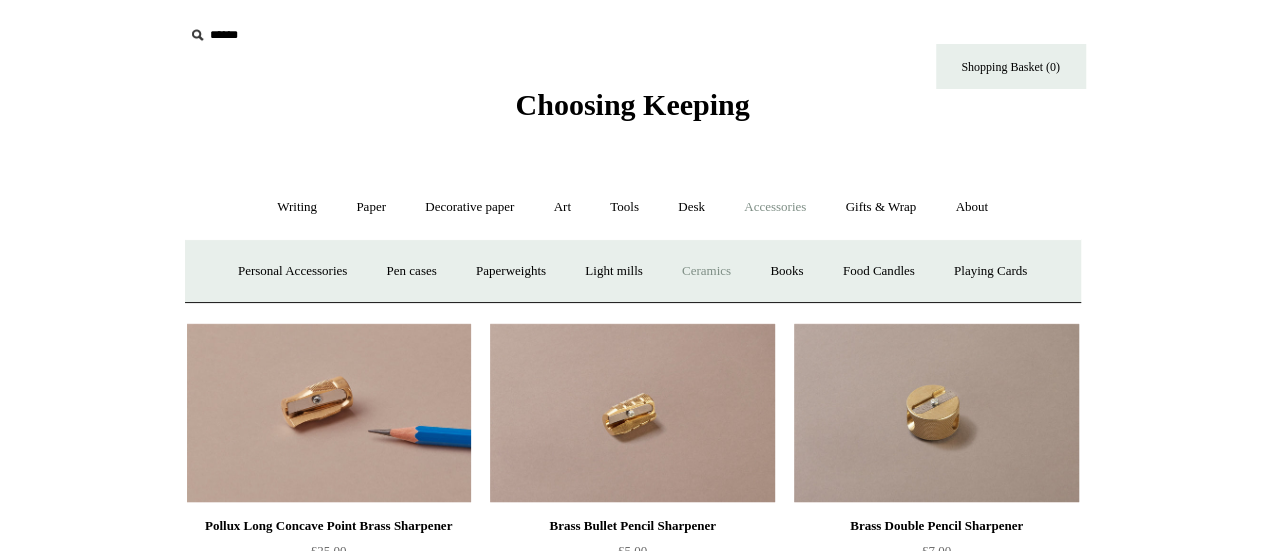 click on "Ceramics  +" at bounding box center [706, 271] 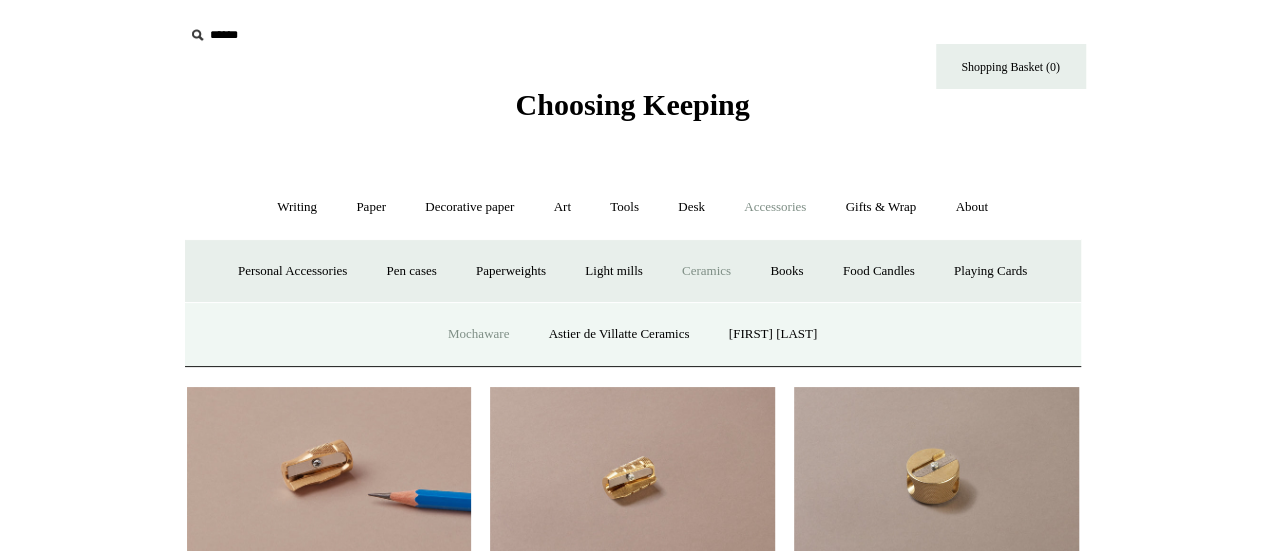 click on "Mochaware" at bounding box center [478, 334] 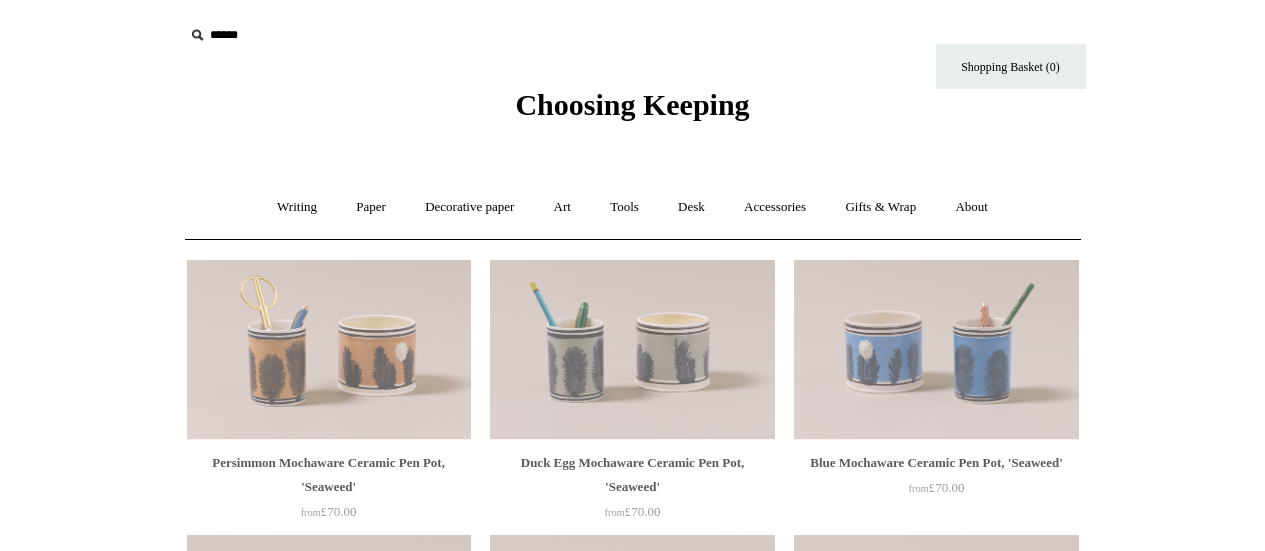 scroll, scrollTop: 0, scrollLeft: 0, axis: both 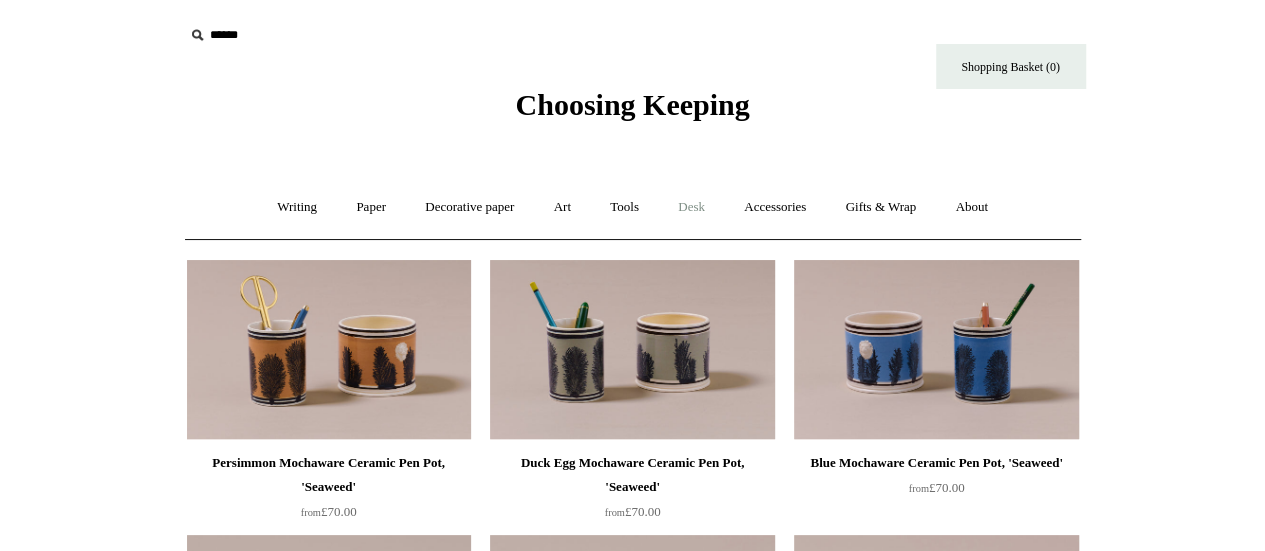 click on "Desk +" at bounding box center [691, 207] 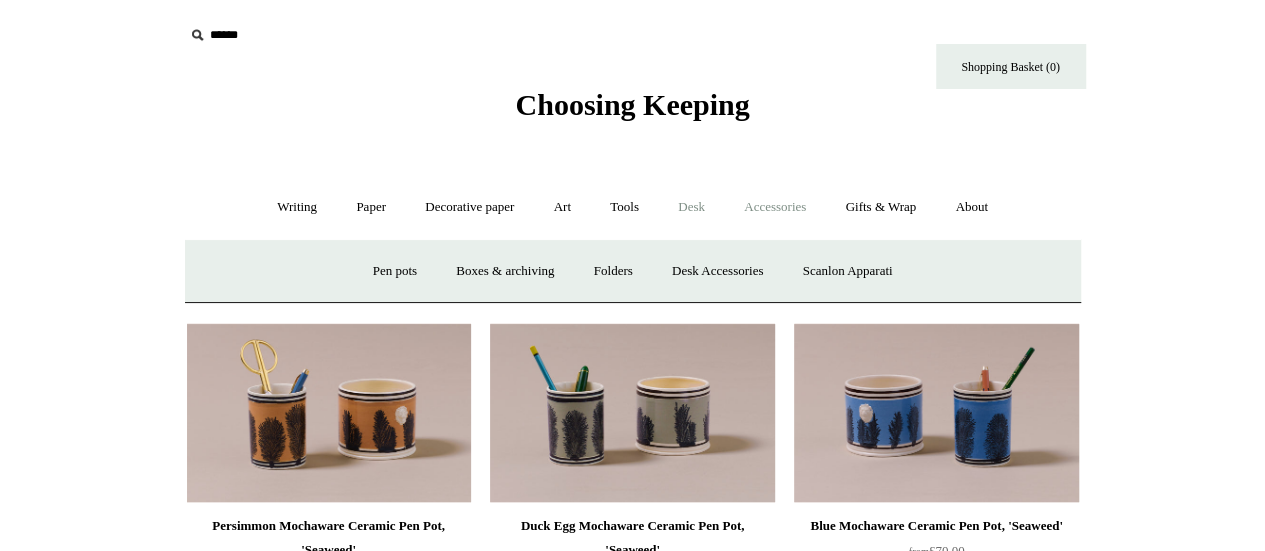 click on "Accessories +" at bounding box center (775, 207) 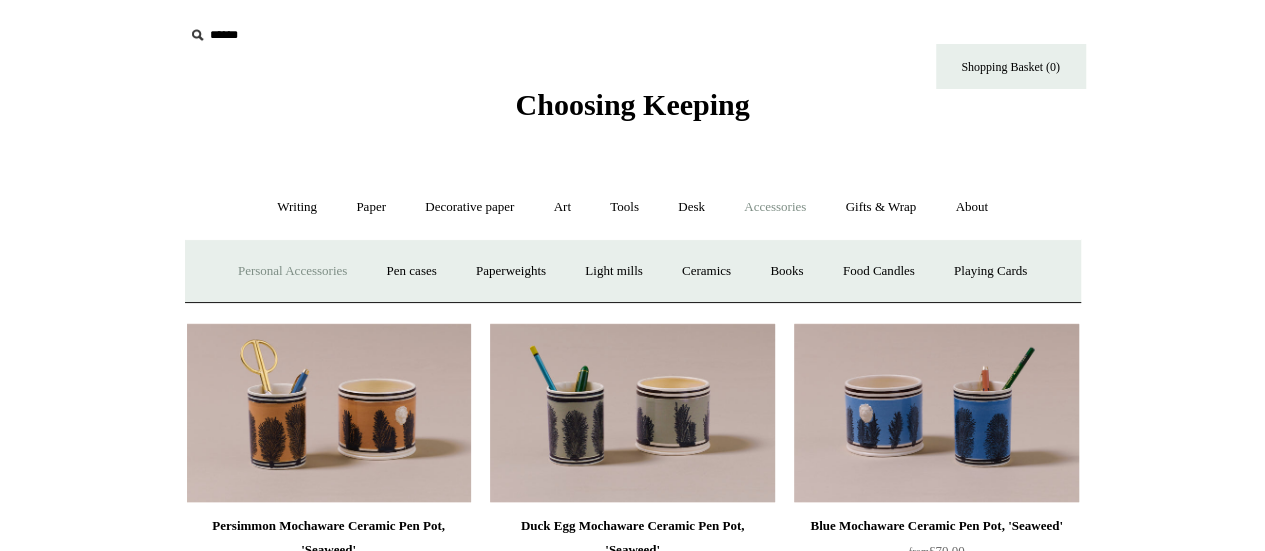 click on "Personal Accessories +" at bounding box center (292, 271) 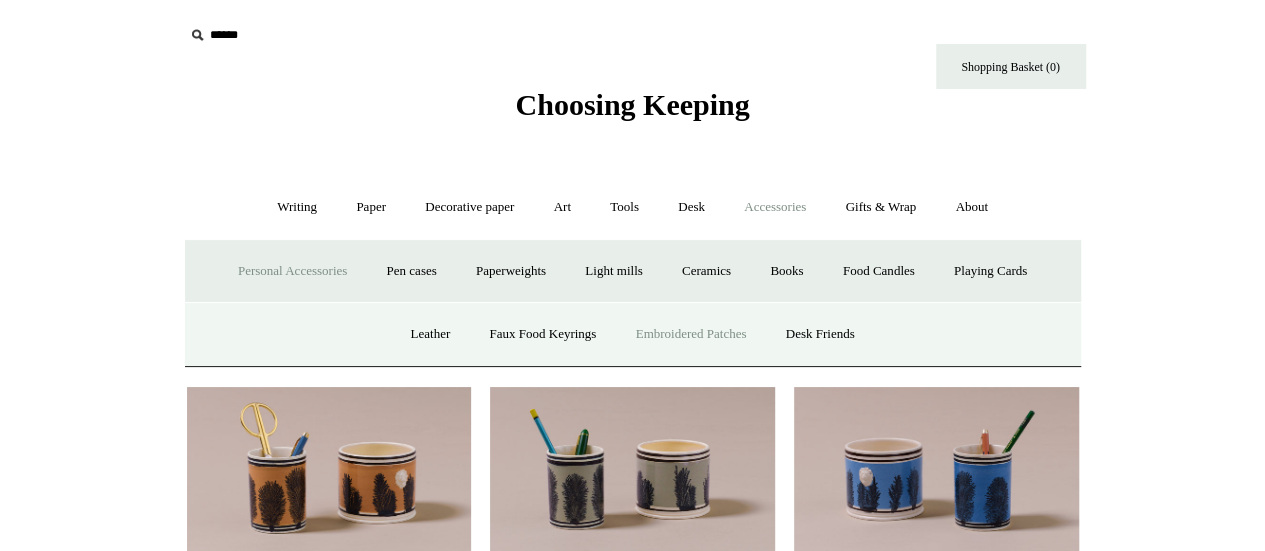 click on "Embroidered Patches" at bounding box center [691, 334] 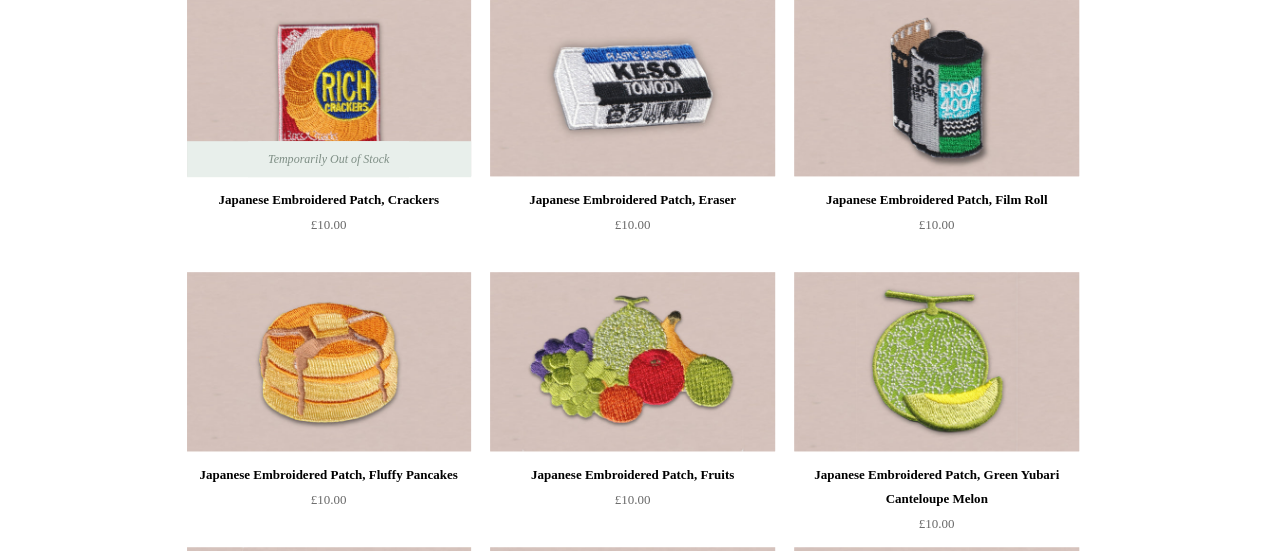 scroll, scrollTop: 100, scrollLeft: 0, axis: vertical 